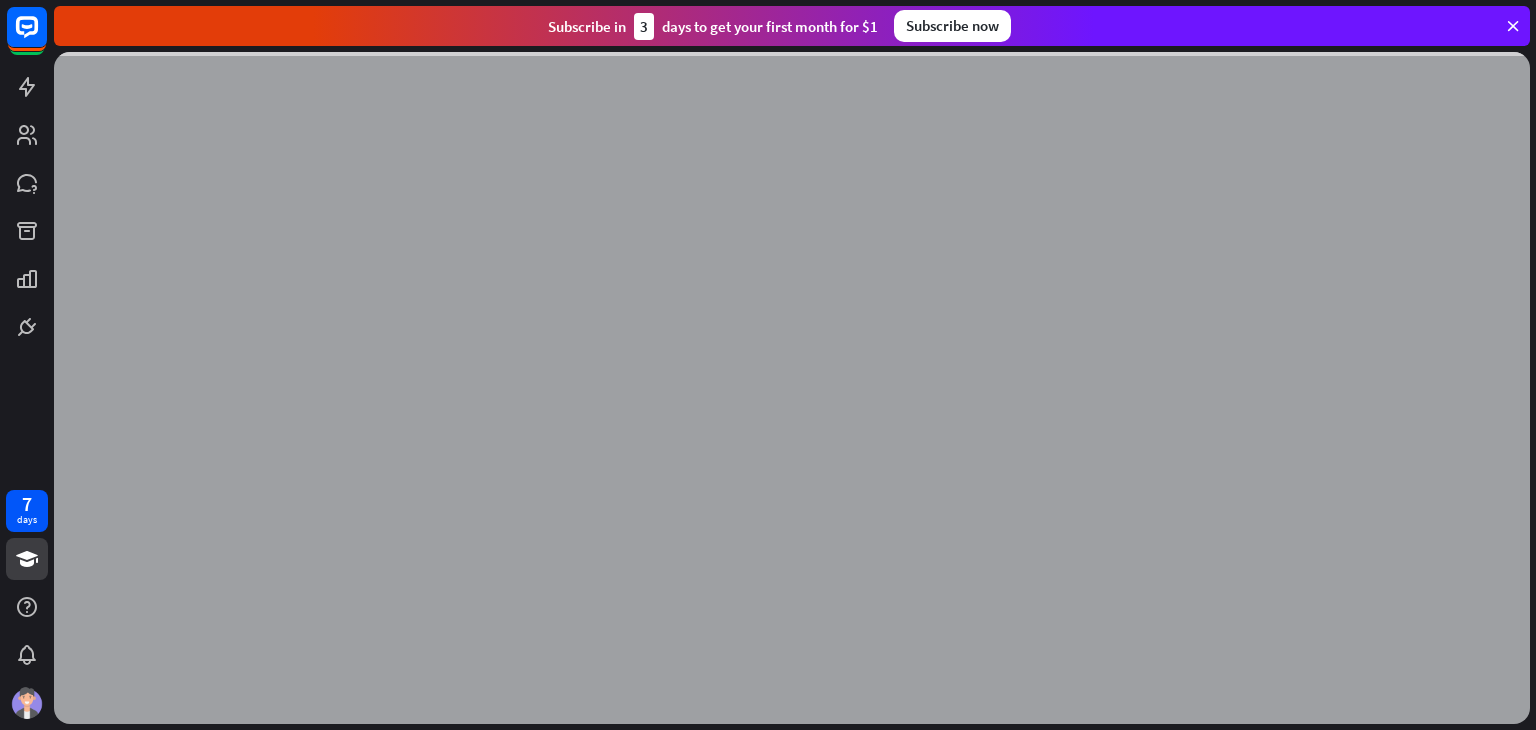 scroll, scrollTop: 0, scrollLeft: 0, axis: both 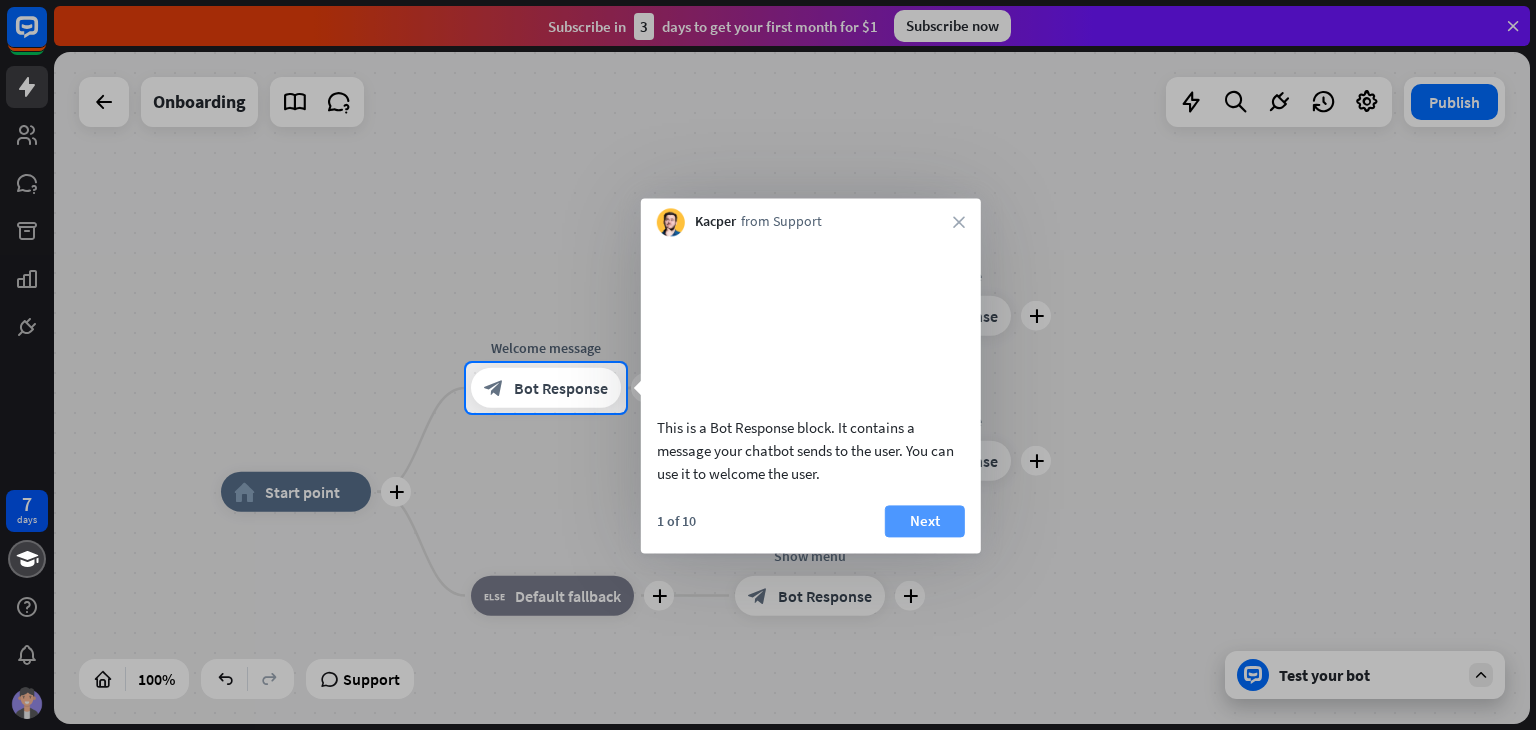 click on "Next" at bounding box center [925, 521] 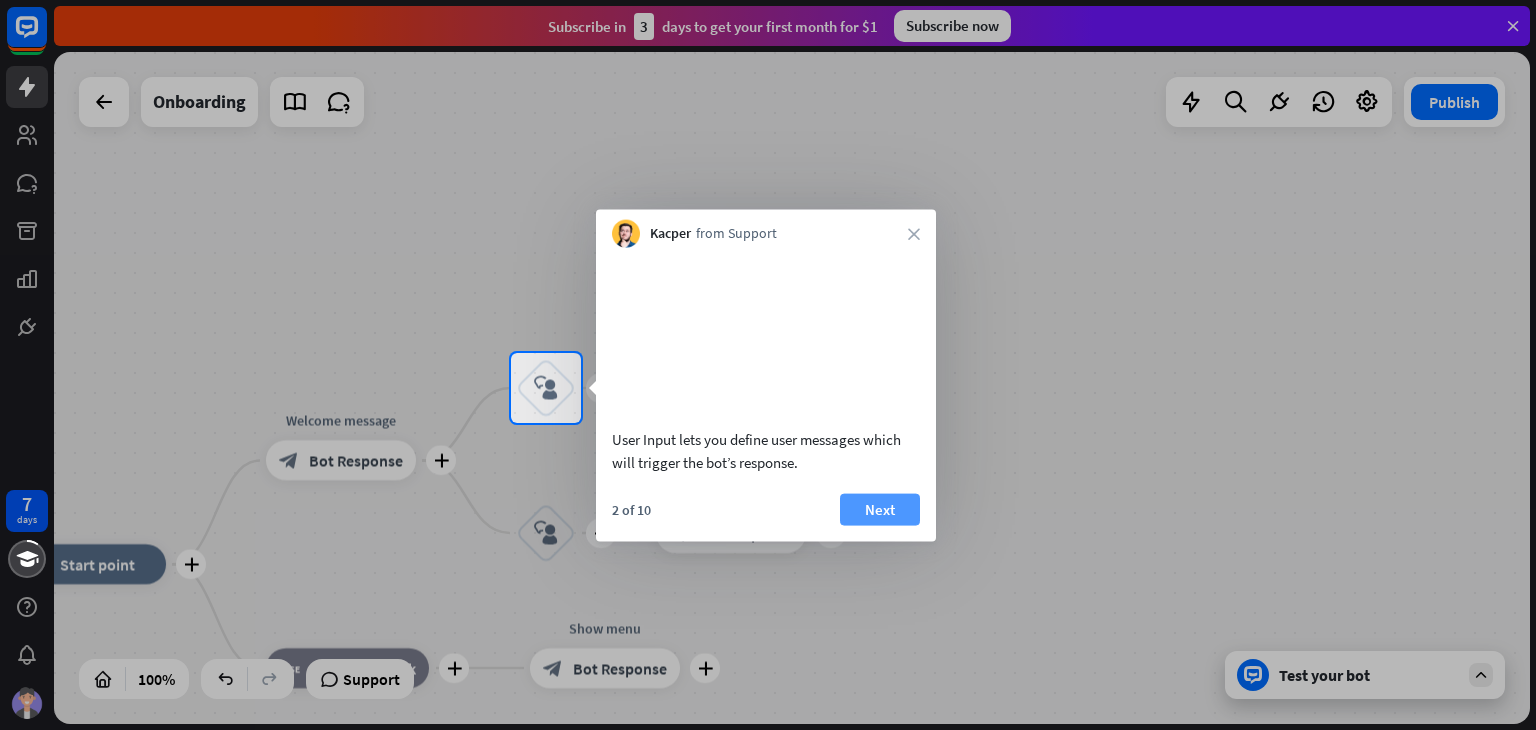 click on "Next" at bounding box center (880, 509) 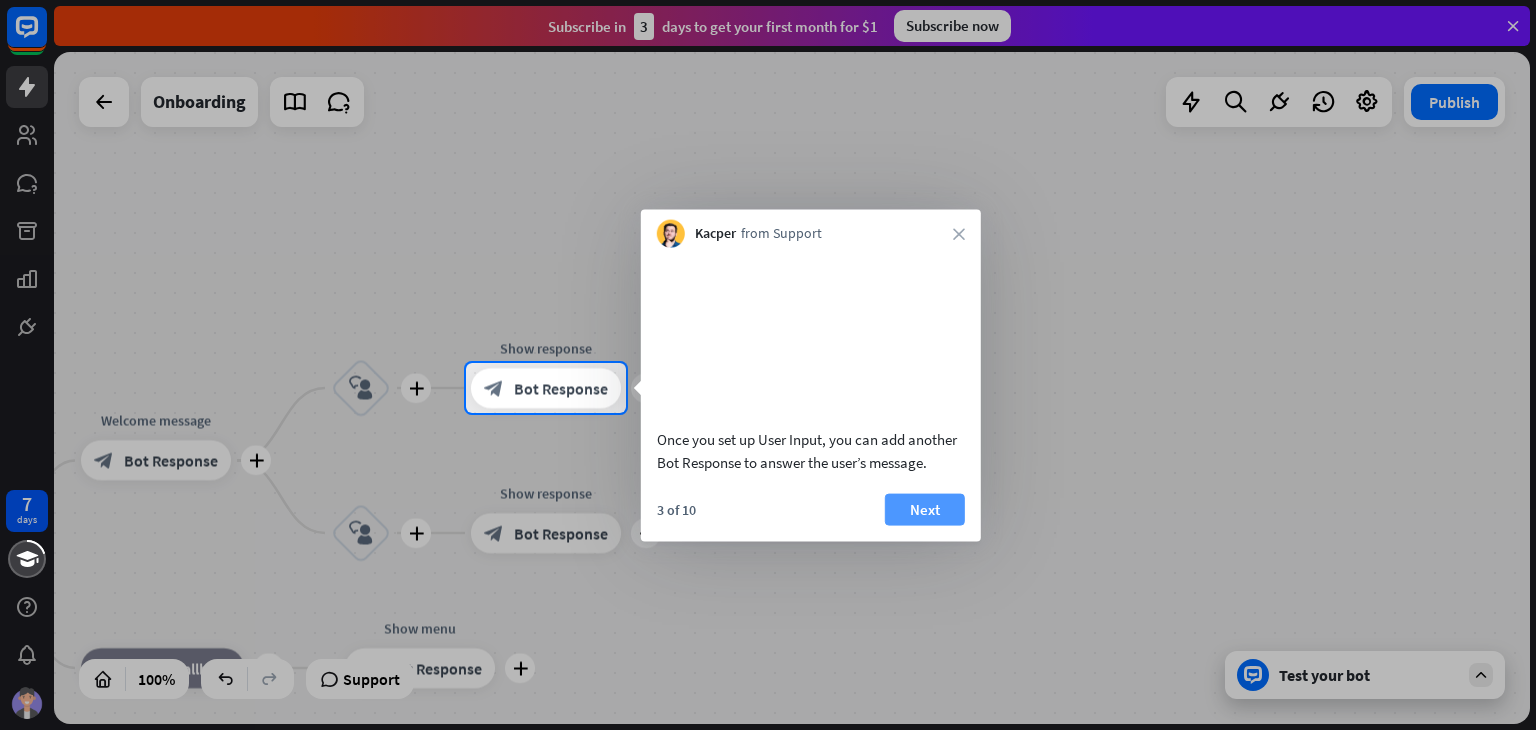 click on "Next" at bounding box center [925, 509] 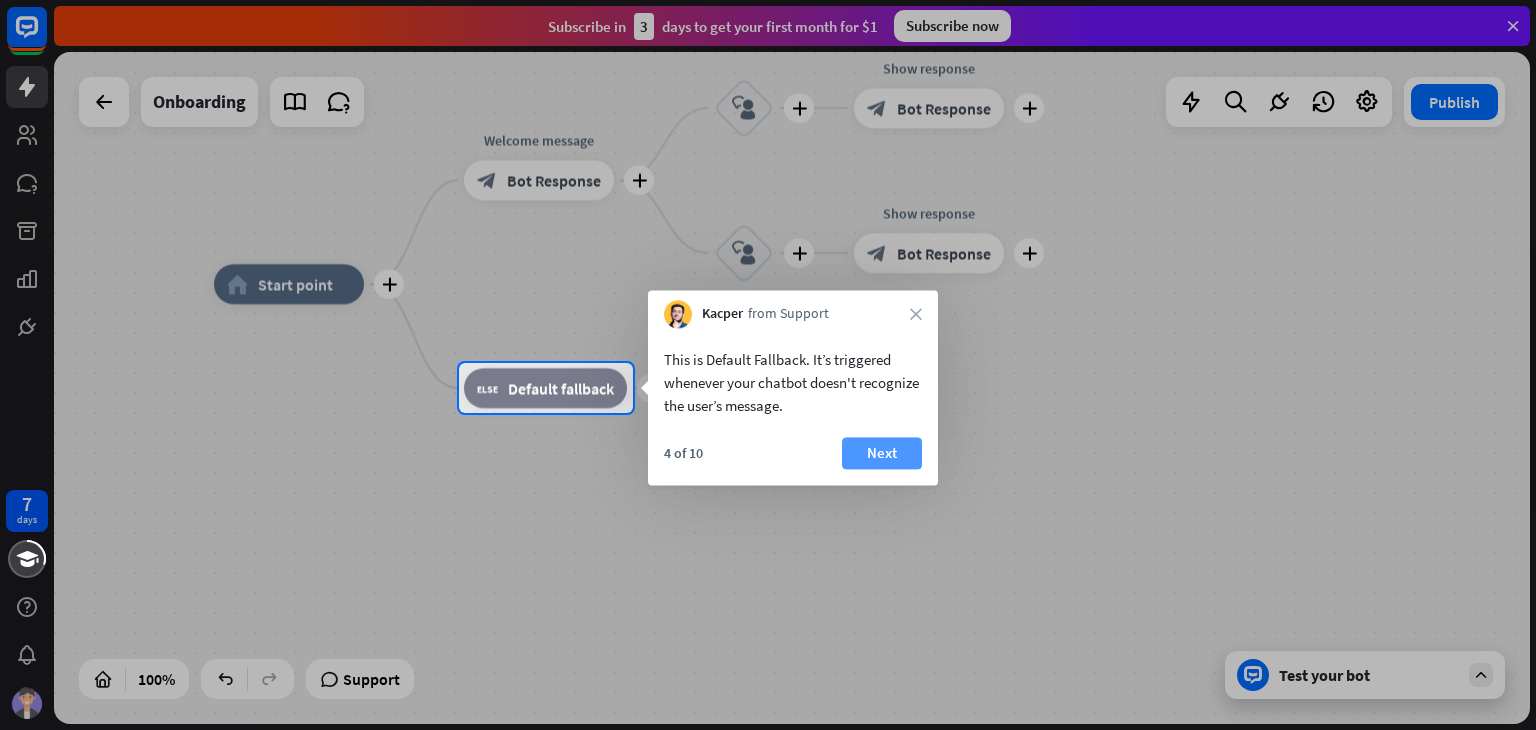 click on "Next" at bounding box center (882, 453) 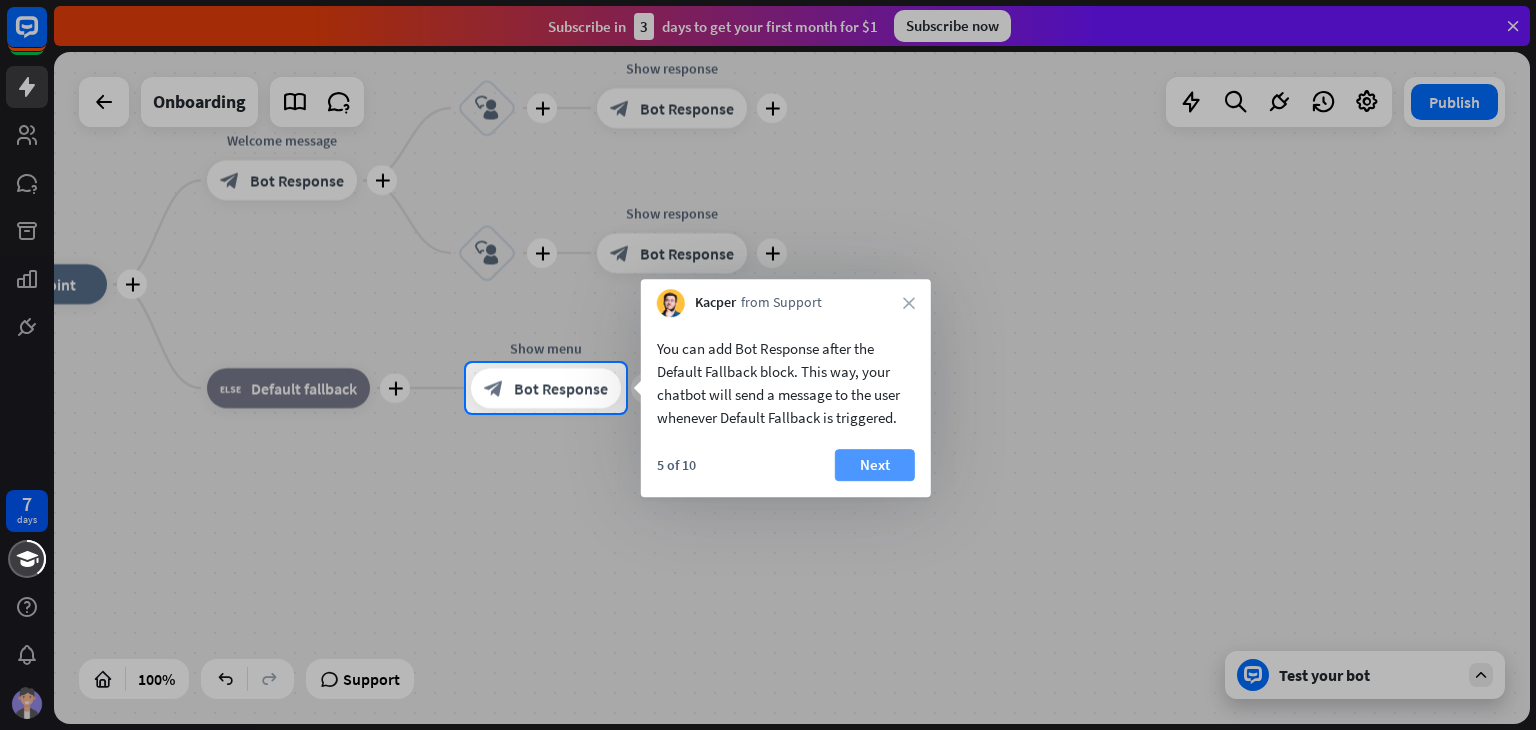 click on "Next" at bounding box center [875, 465] 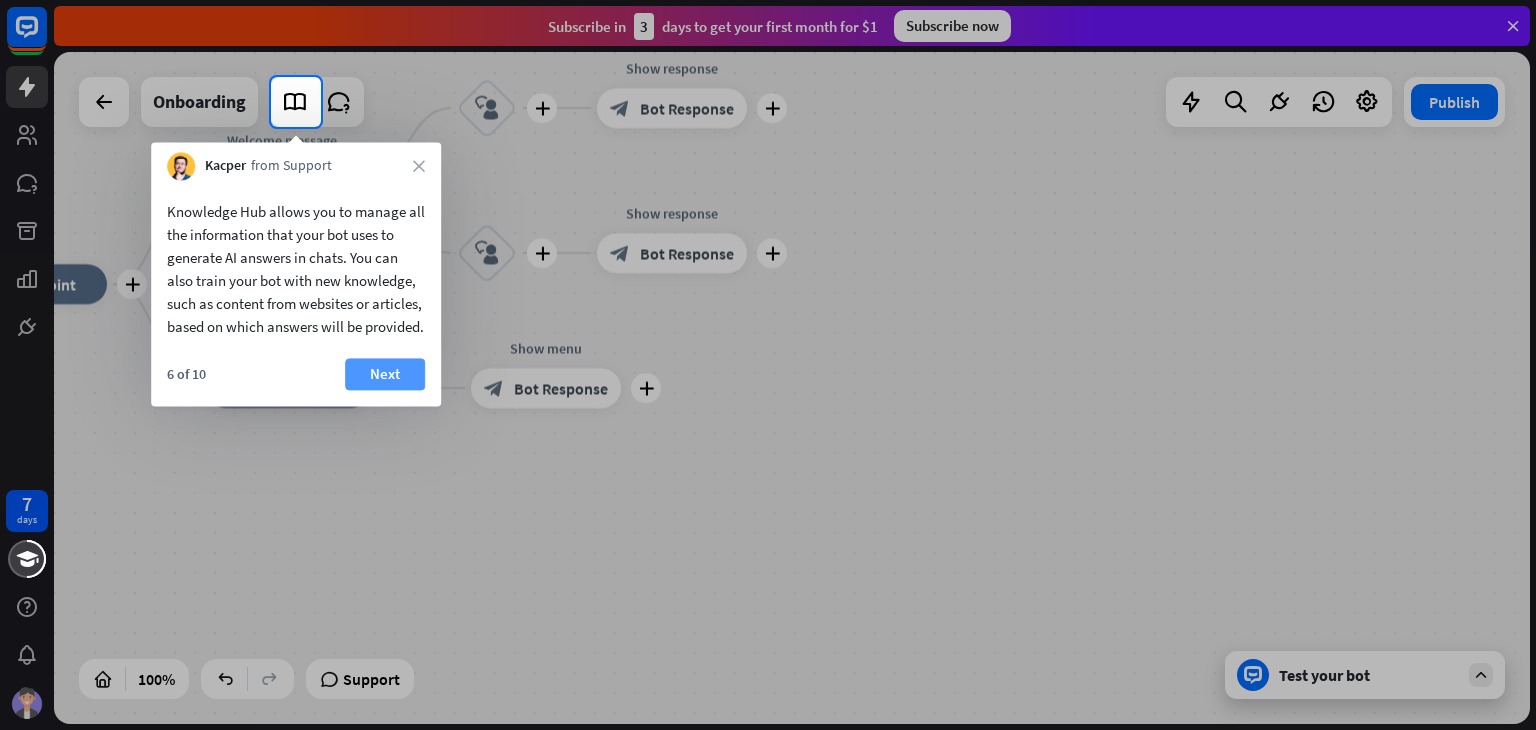 click on "Next" at bounding box center [385, 374] 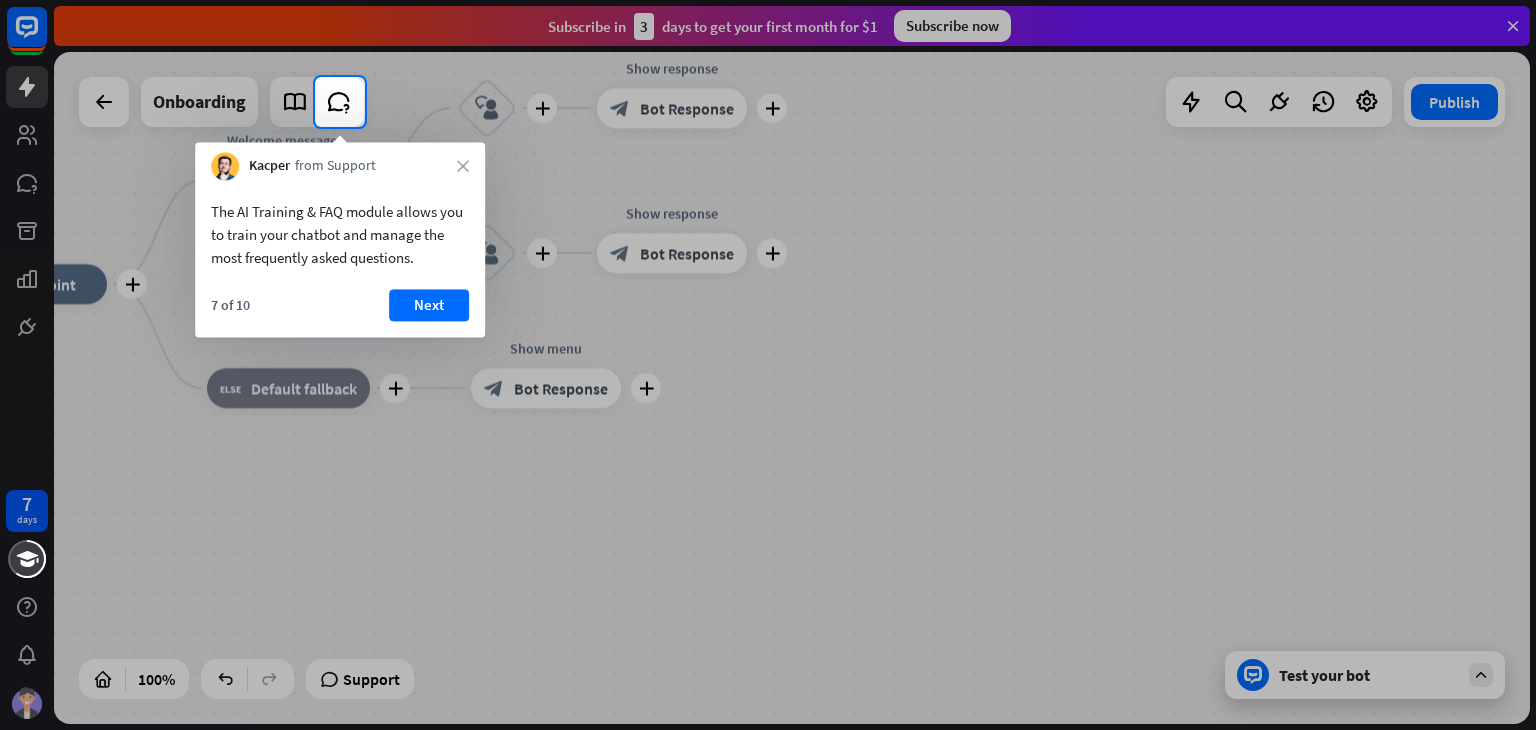 click on "Kacper
from Support
close" at bounding box center [340, 161] 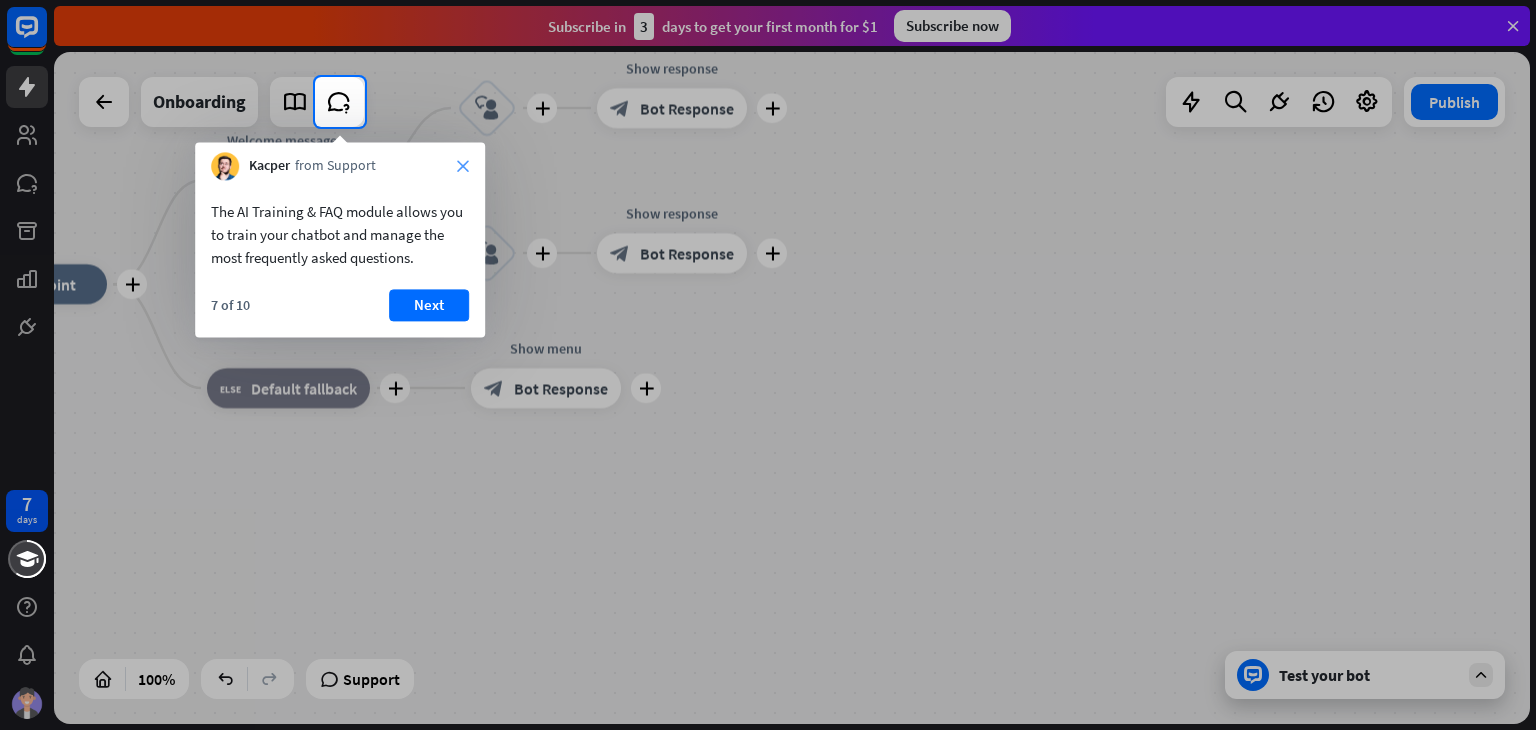 click on "close" at bounding box center (463, 166) 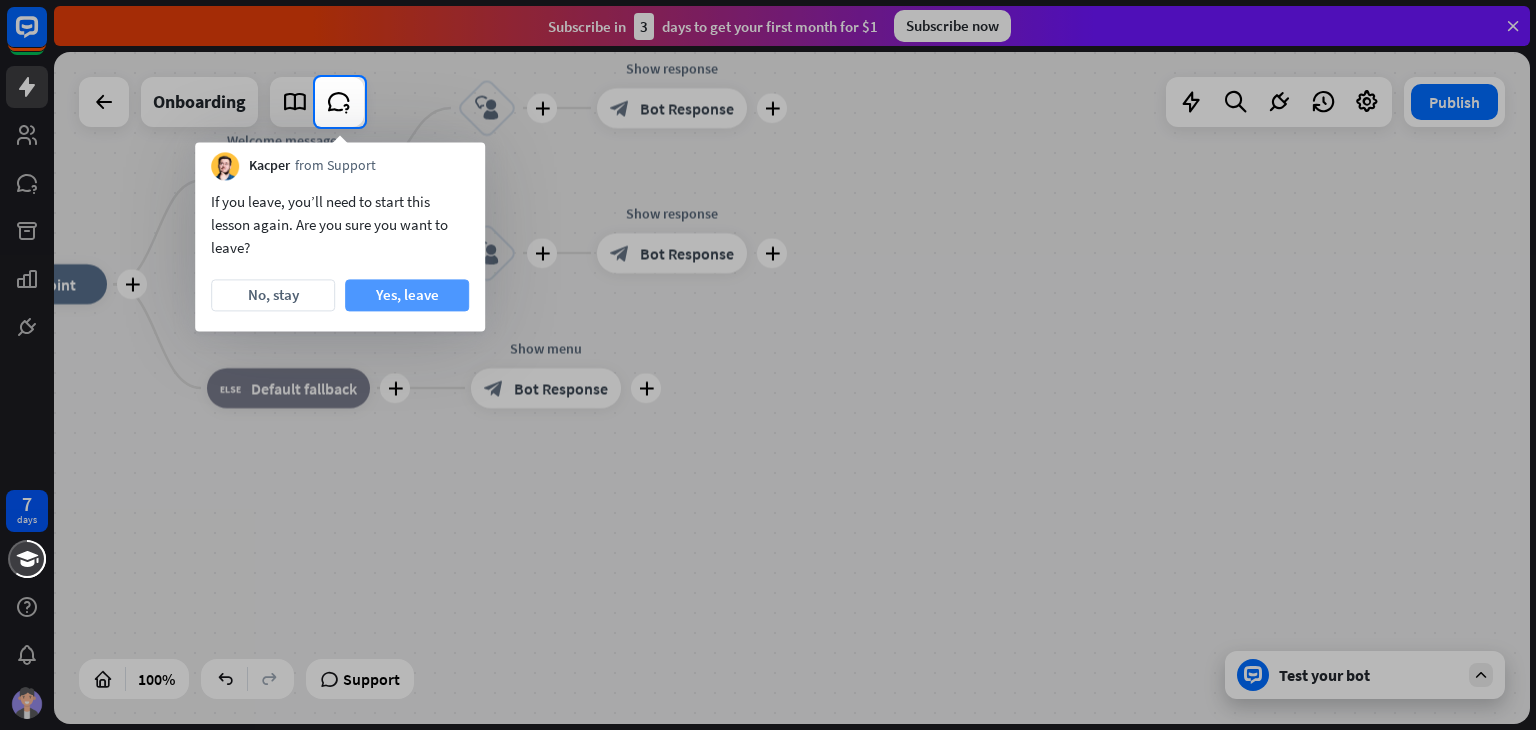 click on "Yes, leave" at bounding box center (407, 295) 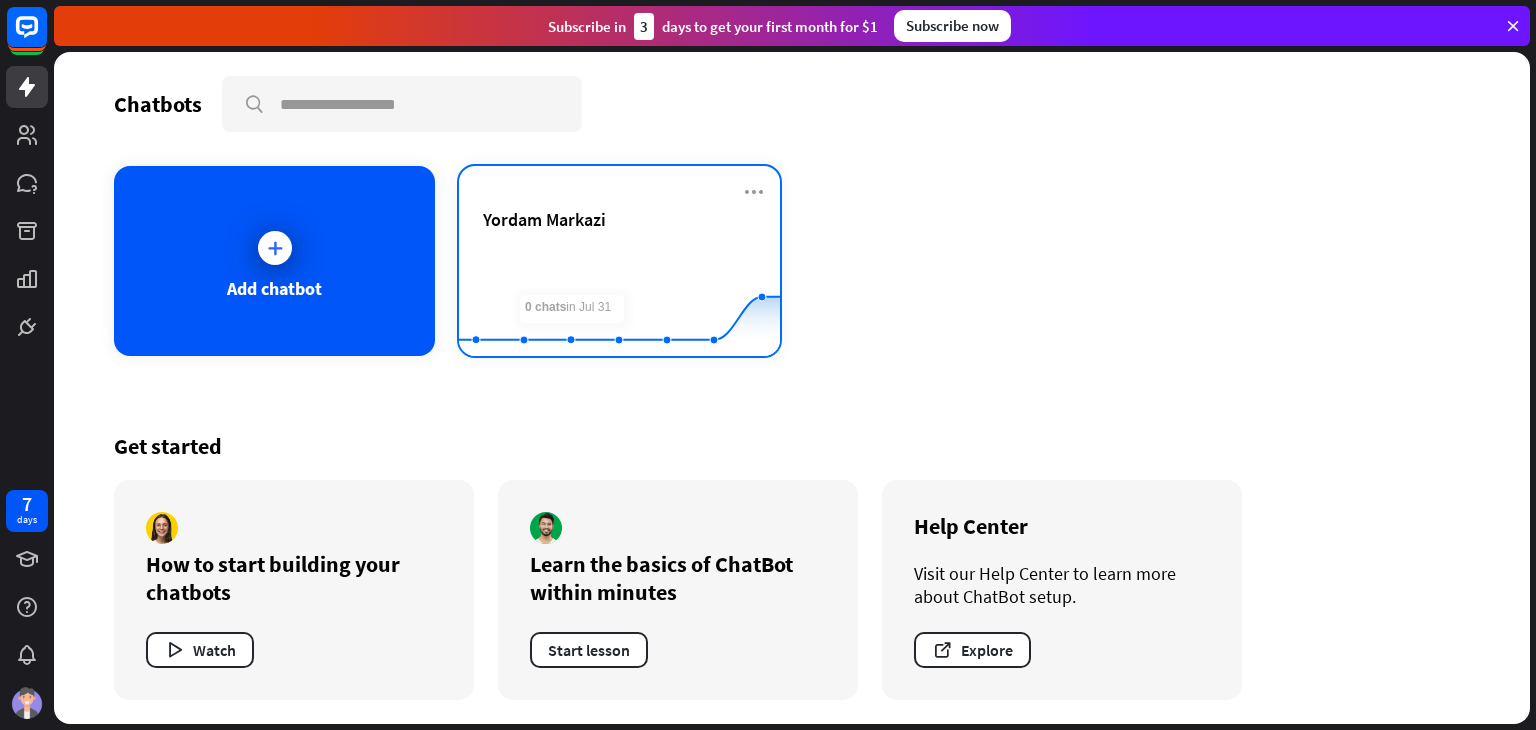 click 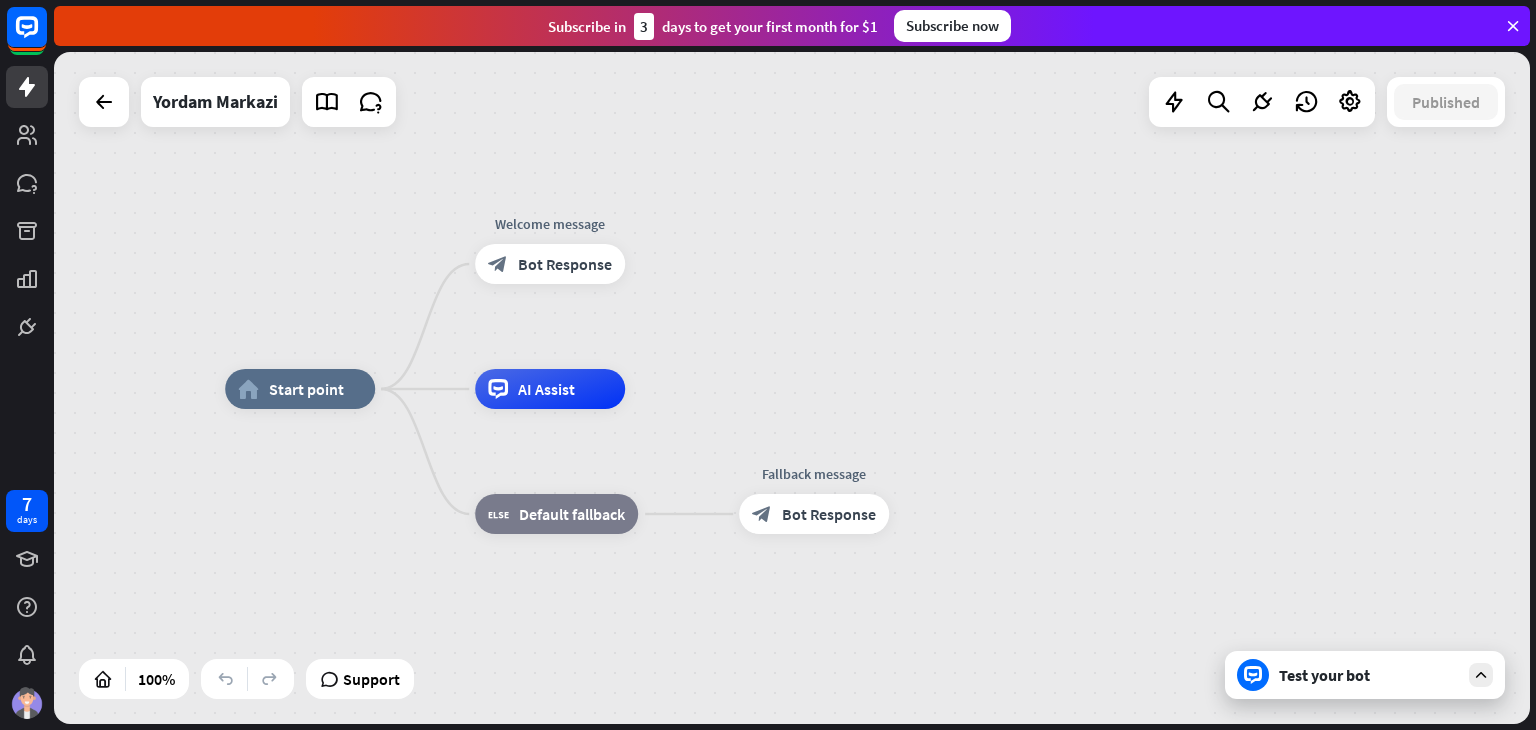 drag, startPoint x: 506, startPoint y: 284, endPoint x: 382, endPoint y: 285, distance: 124.004036 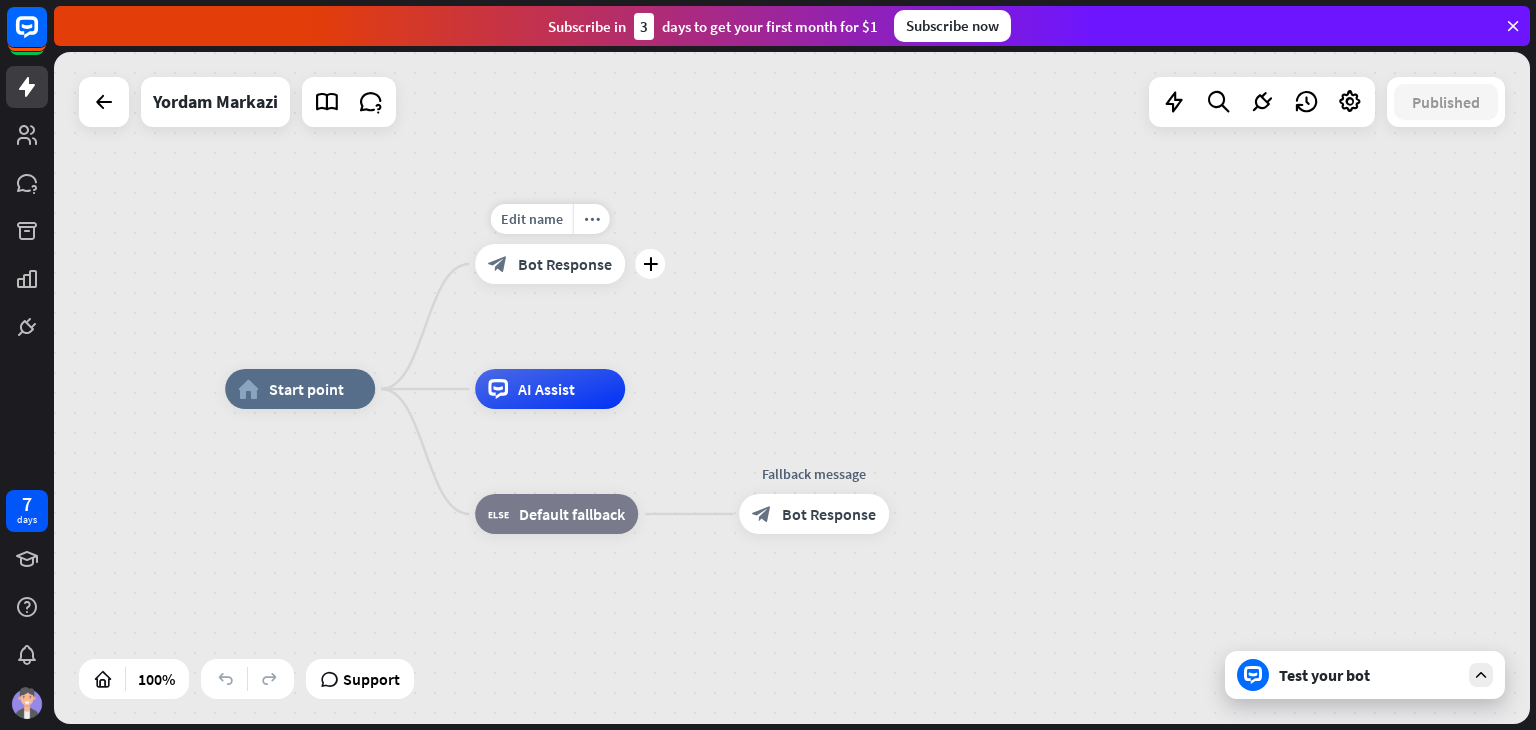click on "Bot Response" at bounding box center (565, 264) 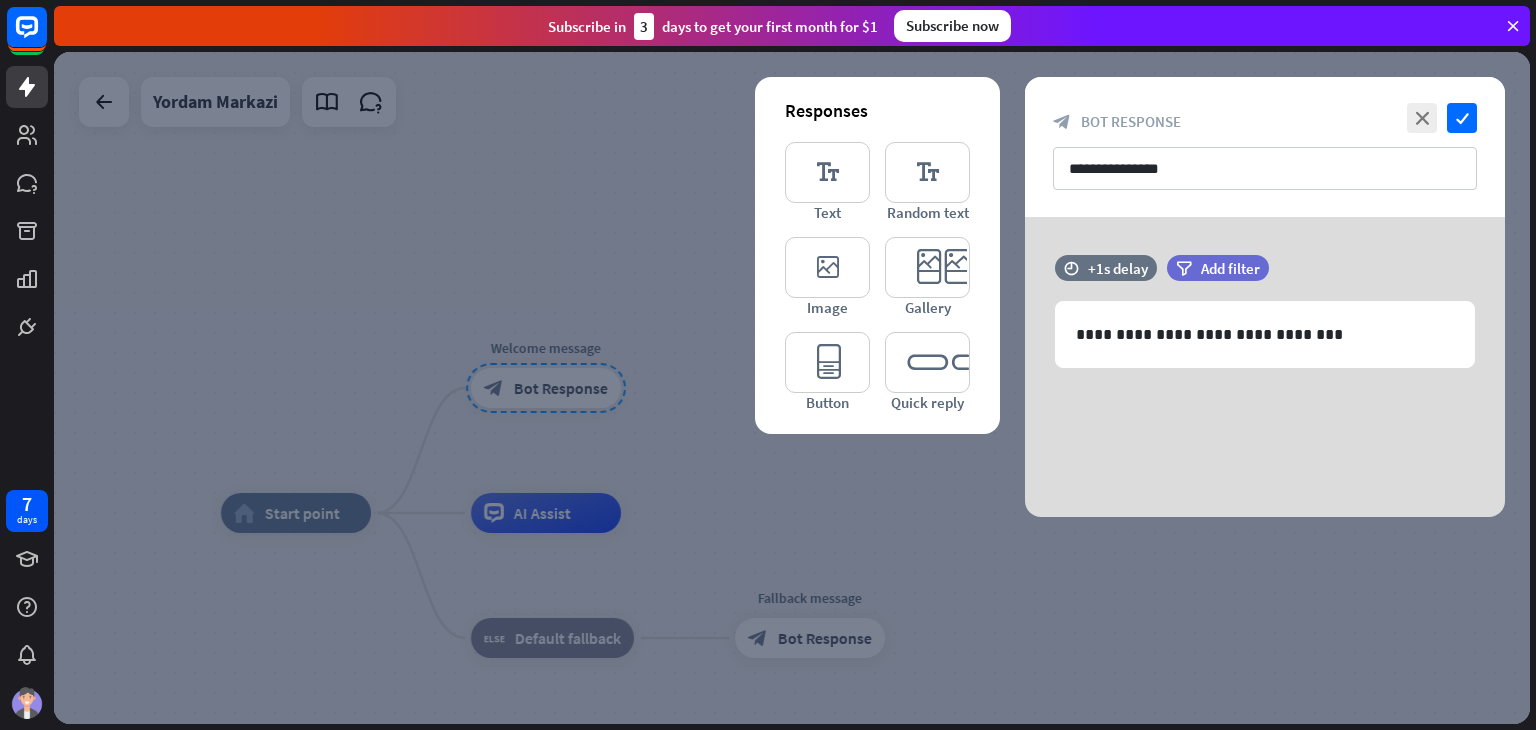 click at bounding box center [792, 388] 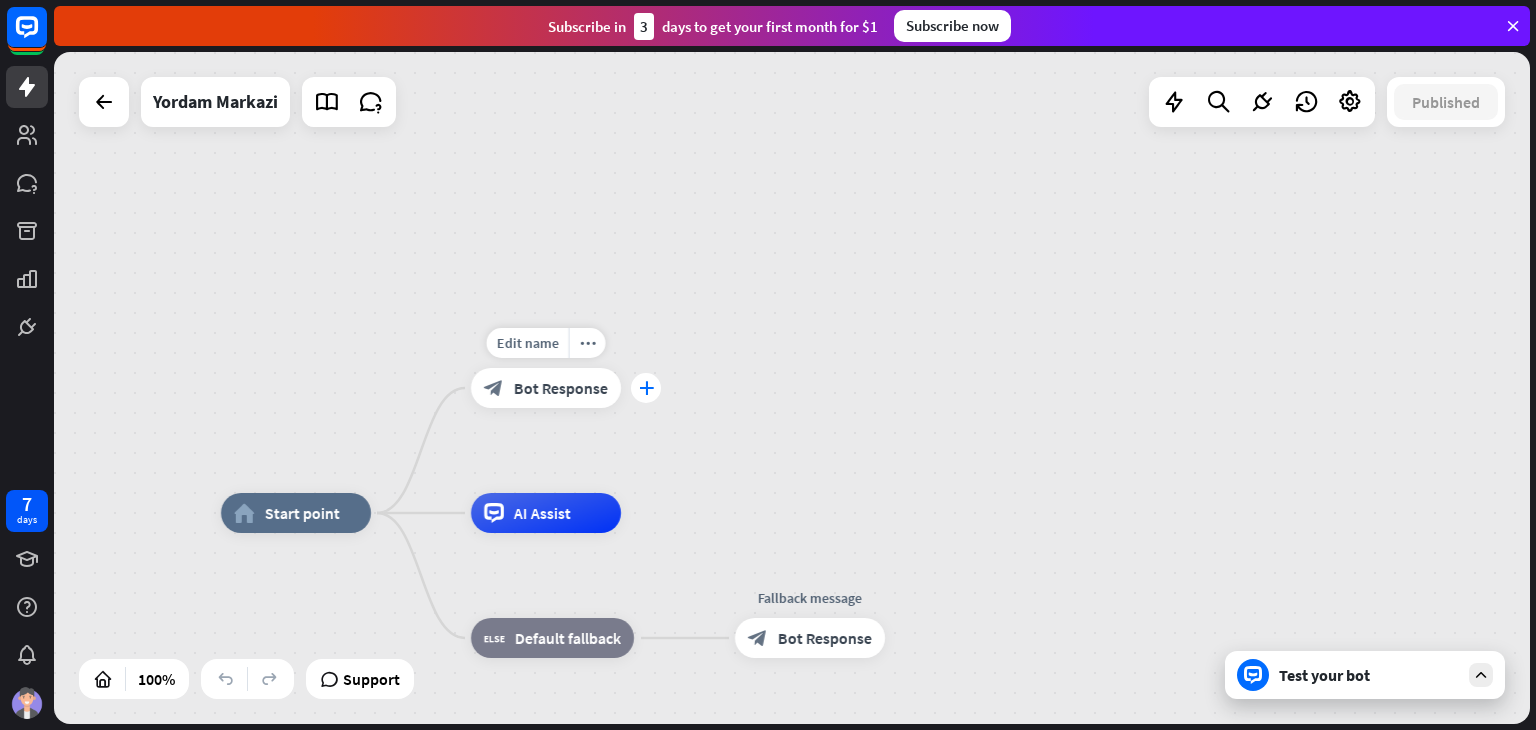 click on "plus" at bounding box center [646, 388] 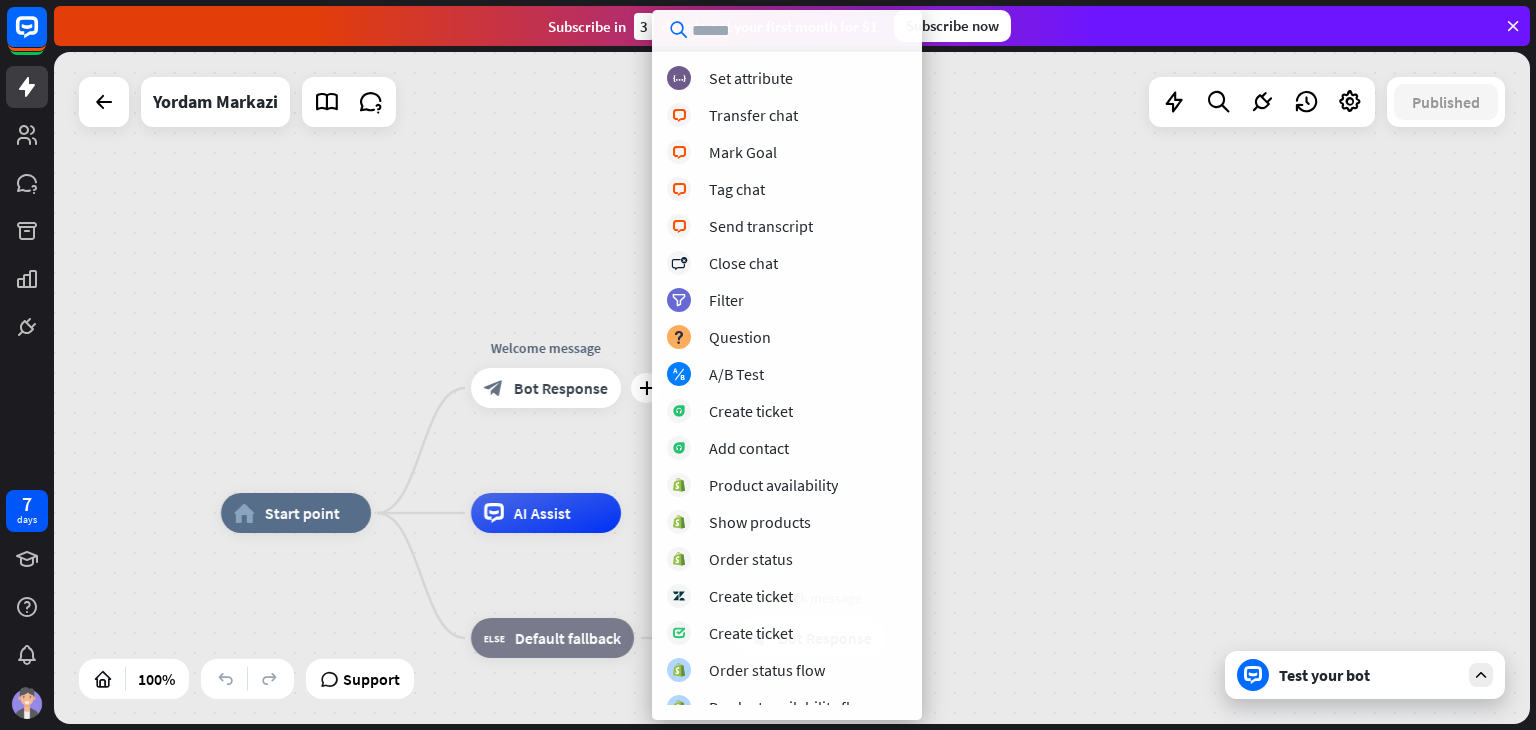 scroll, scrollTop: 457, scrollLeft: 0, axis: vertical 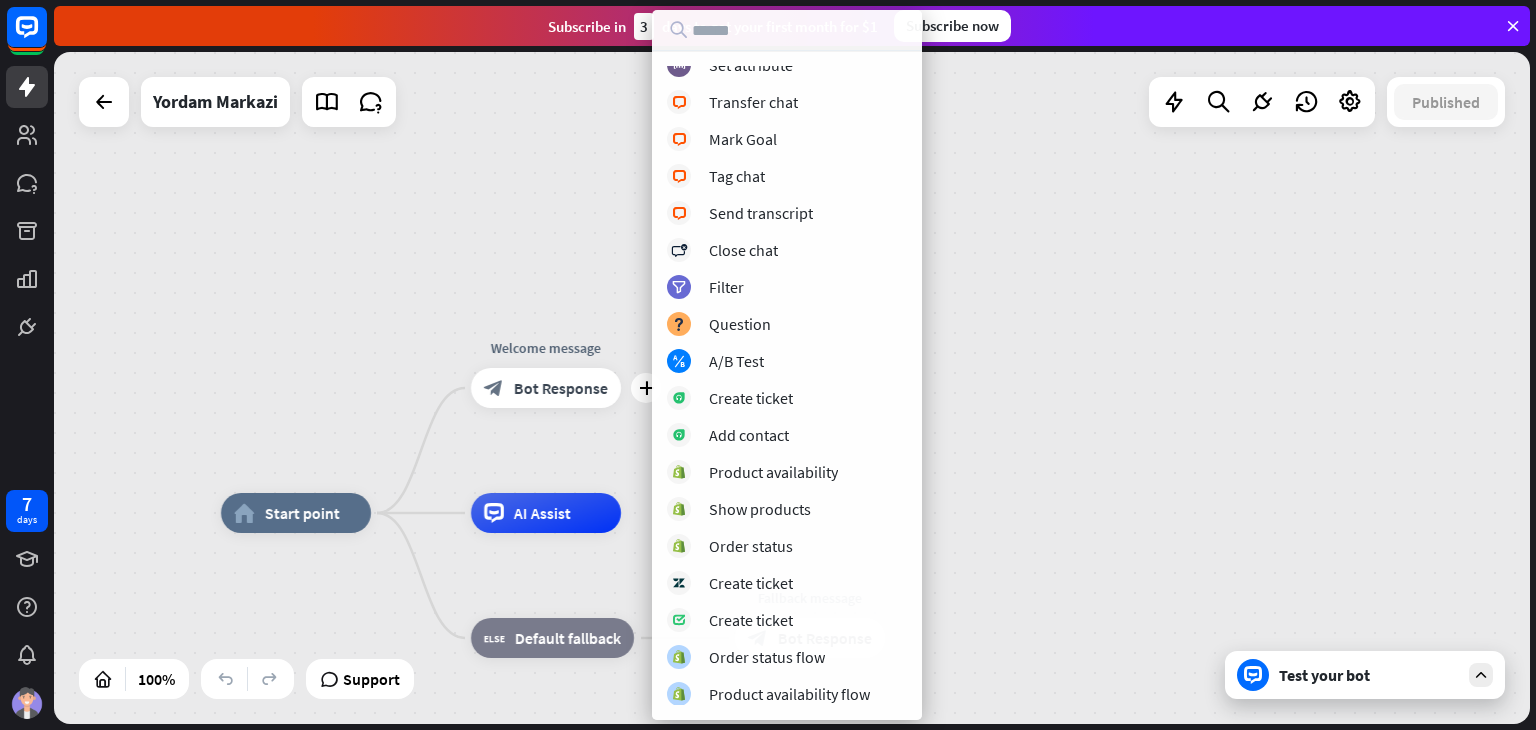 click on "home_2   Start point               plus   Welcome message   block_bot_response   Bot Response                     AI Assist                   block_fallback   Default fallback                 Fallback message   block_bot_response   Bot Response" at bounding box center (792, 388) 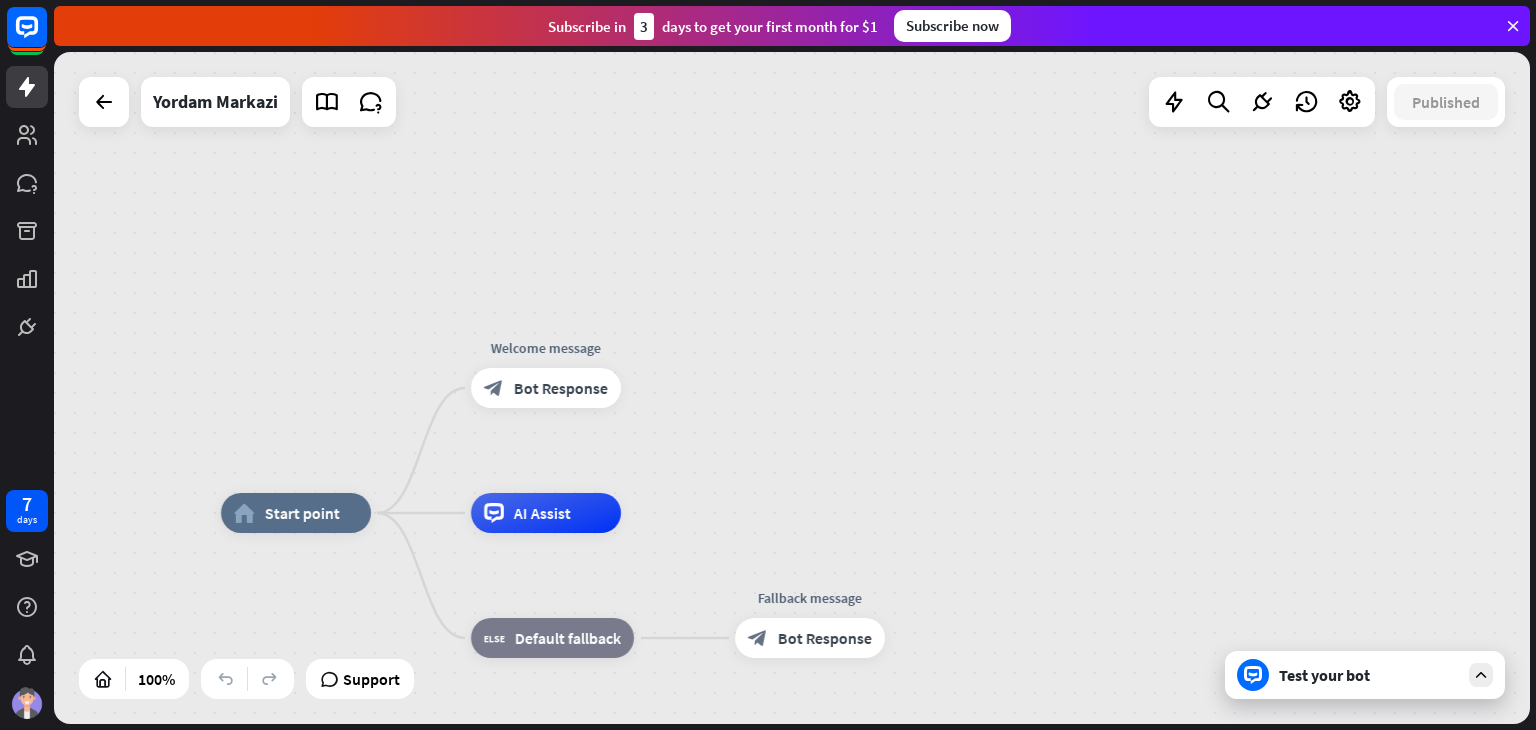 click on "Test your bot" at bounding box center (1369, 675) 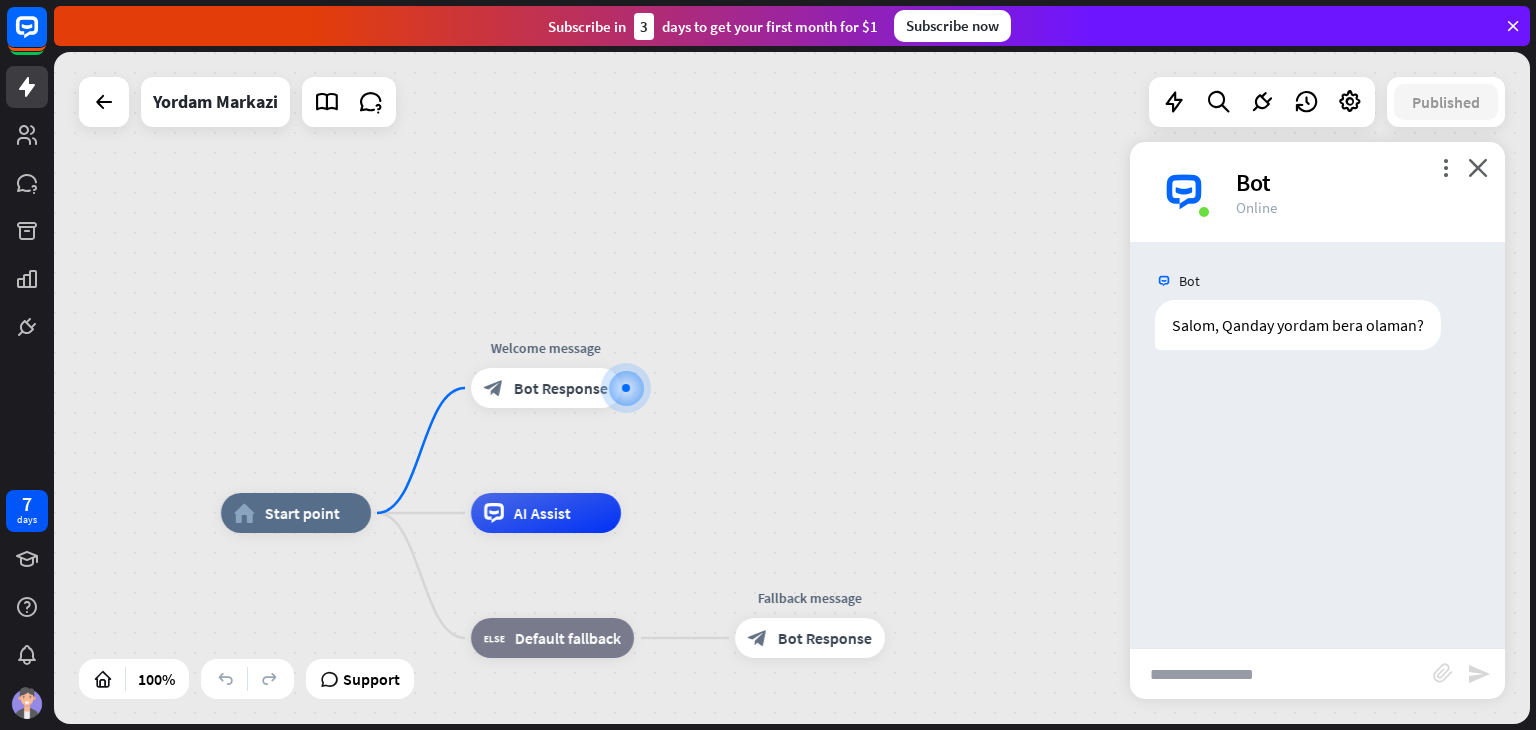 click at bounding box center (1281, 674) 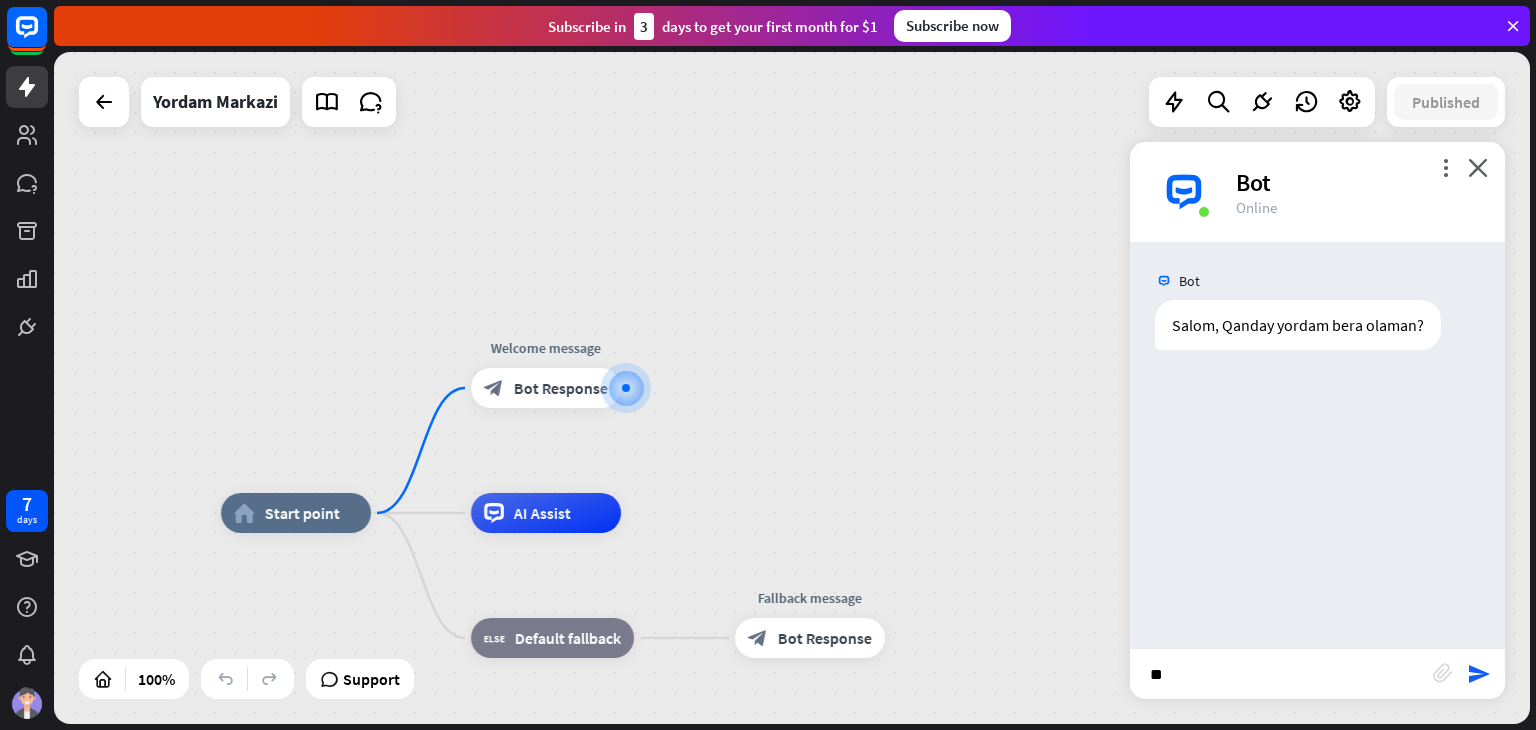 type on "***" 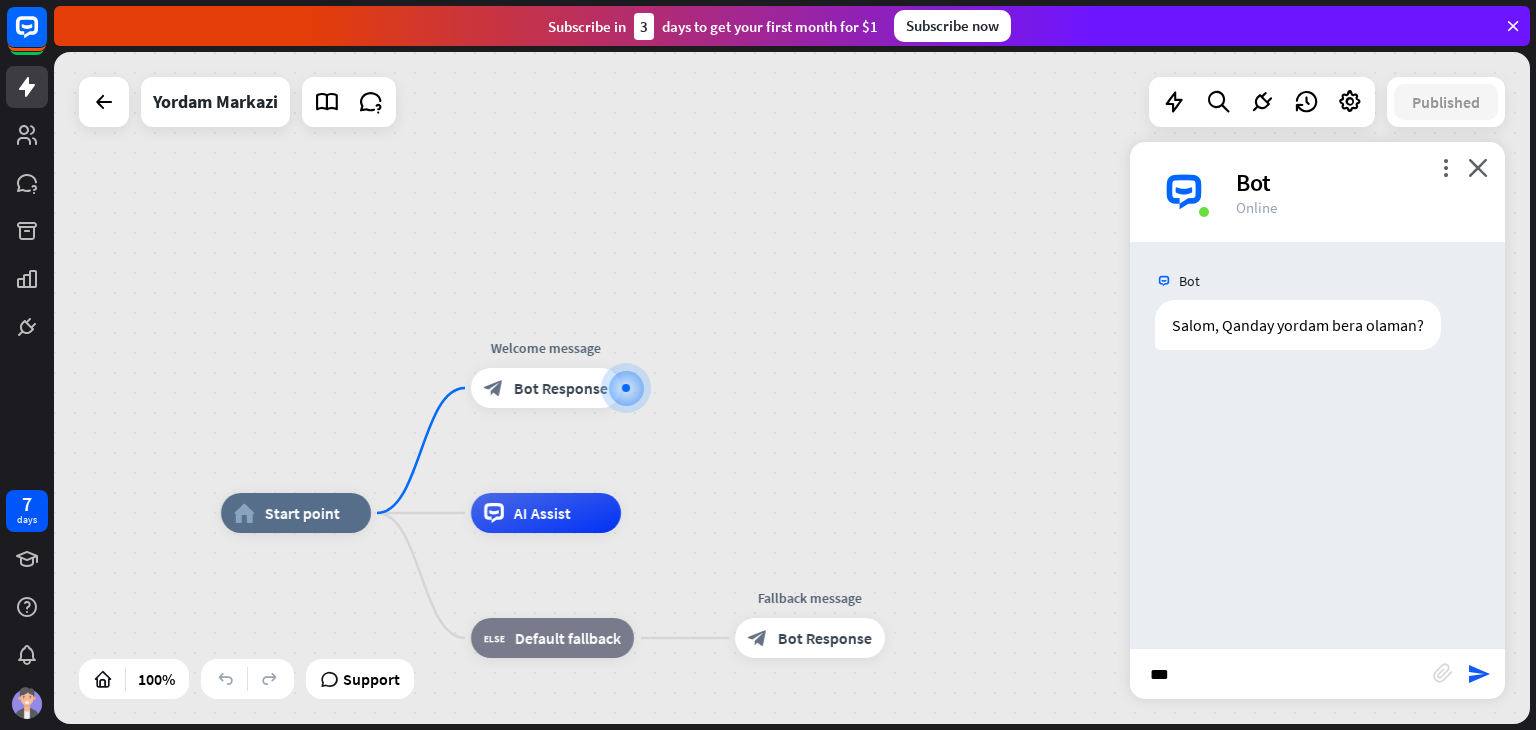 type 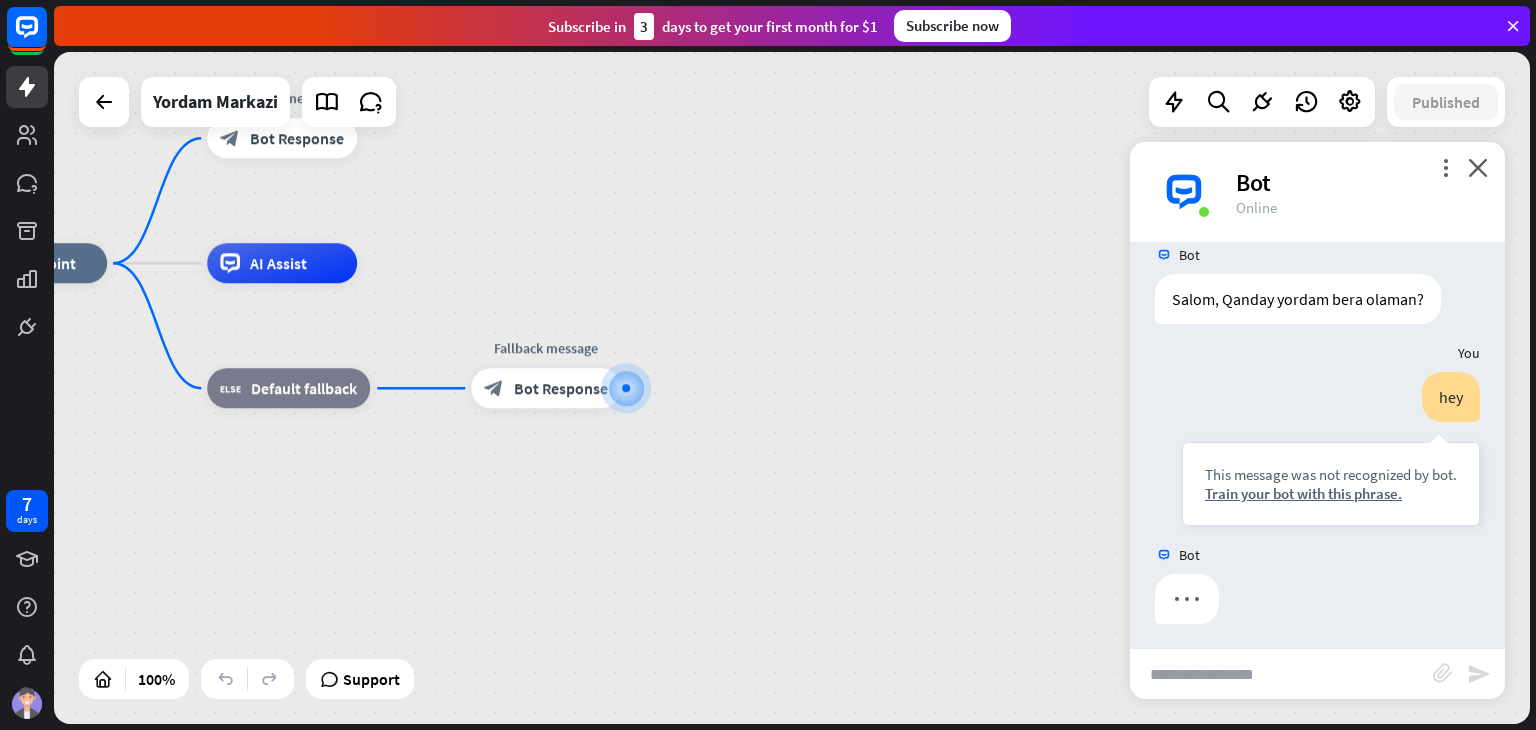 scroll, scrollTop: 32, scrollLeft: 0, axis: vertical 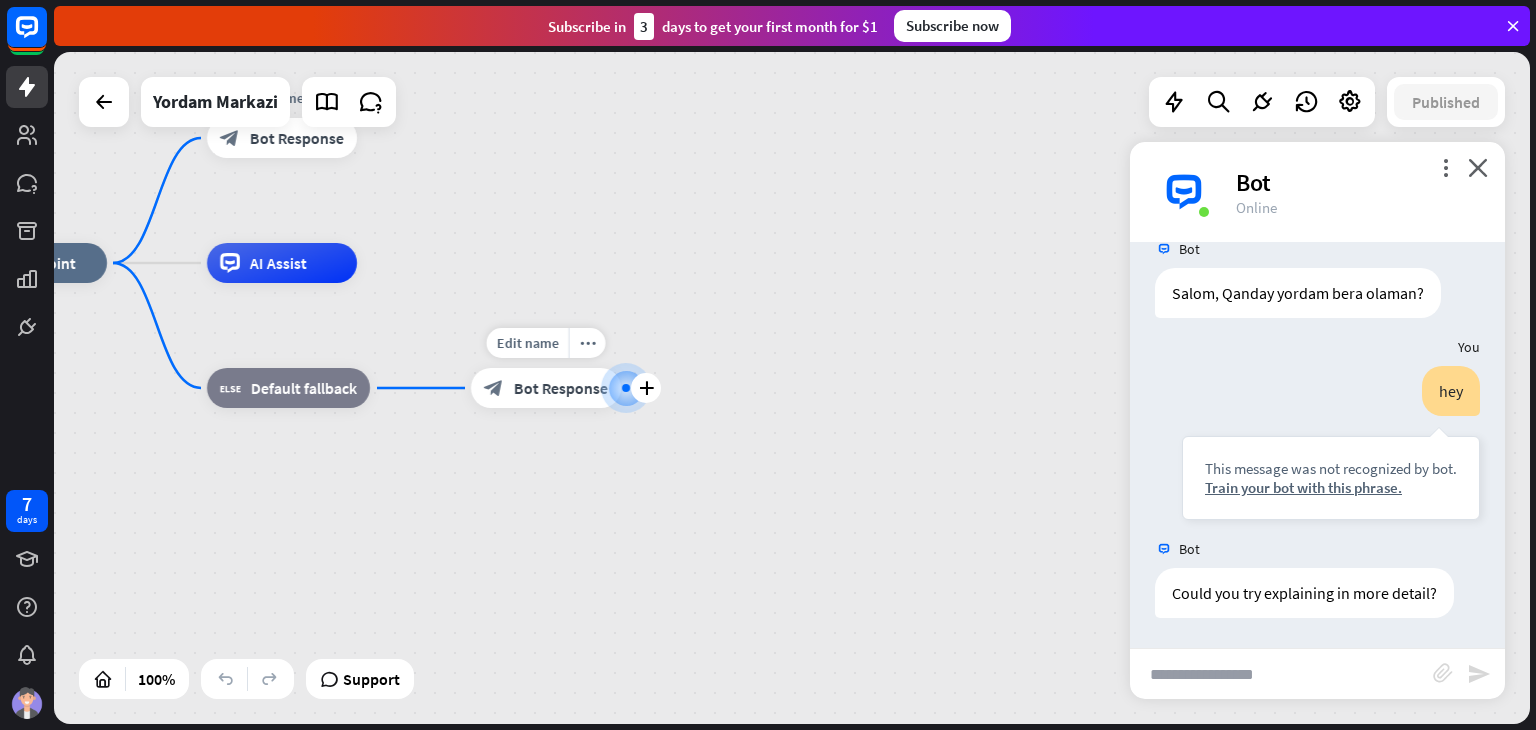 click on "Bot Response" at bounding box center [561, 388] 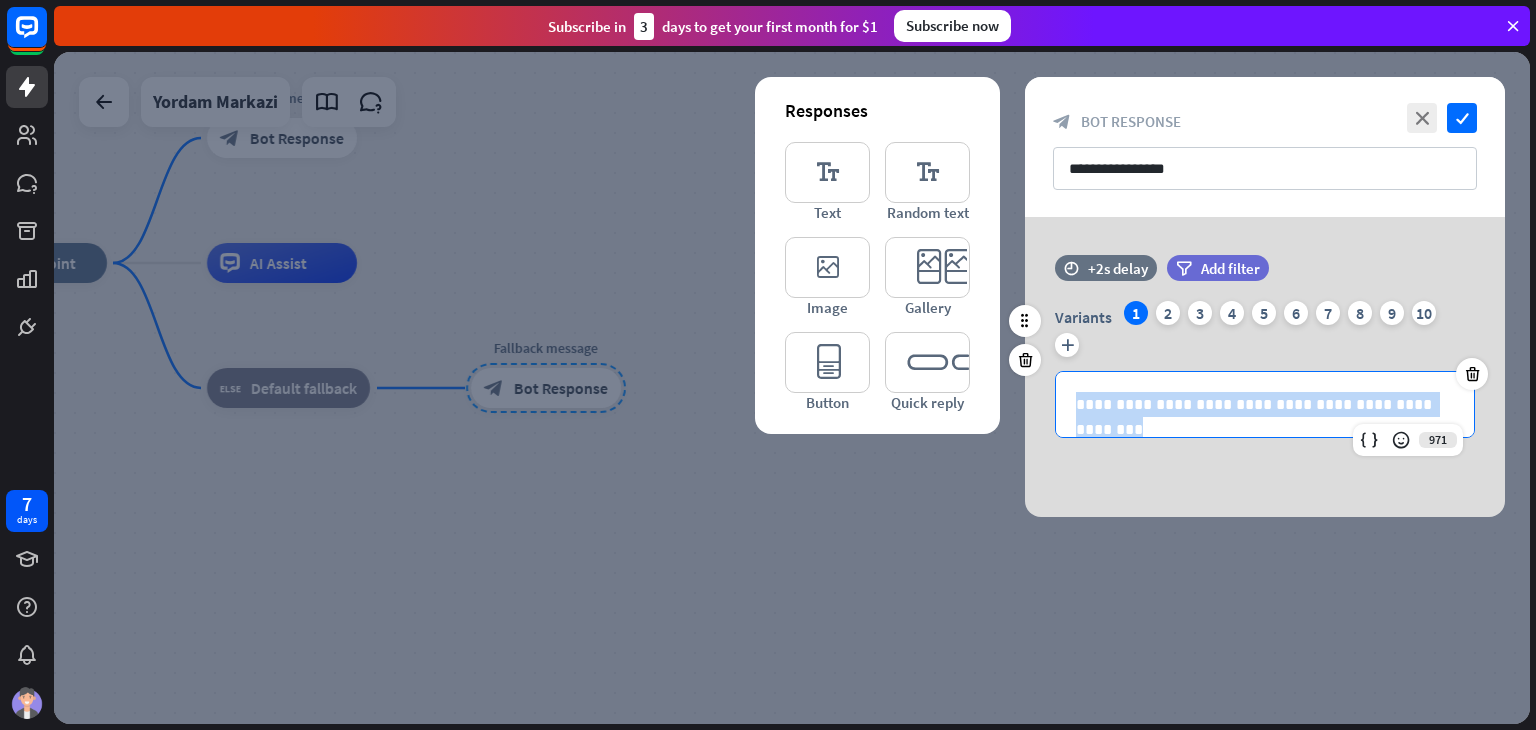 drag, startPoint x: 1412, startPoint y: 409, endPoint x: 1063, endPoint y: 405, distance: 349.02292 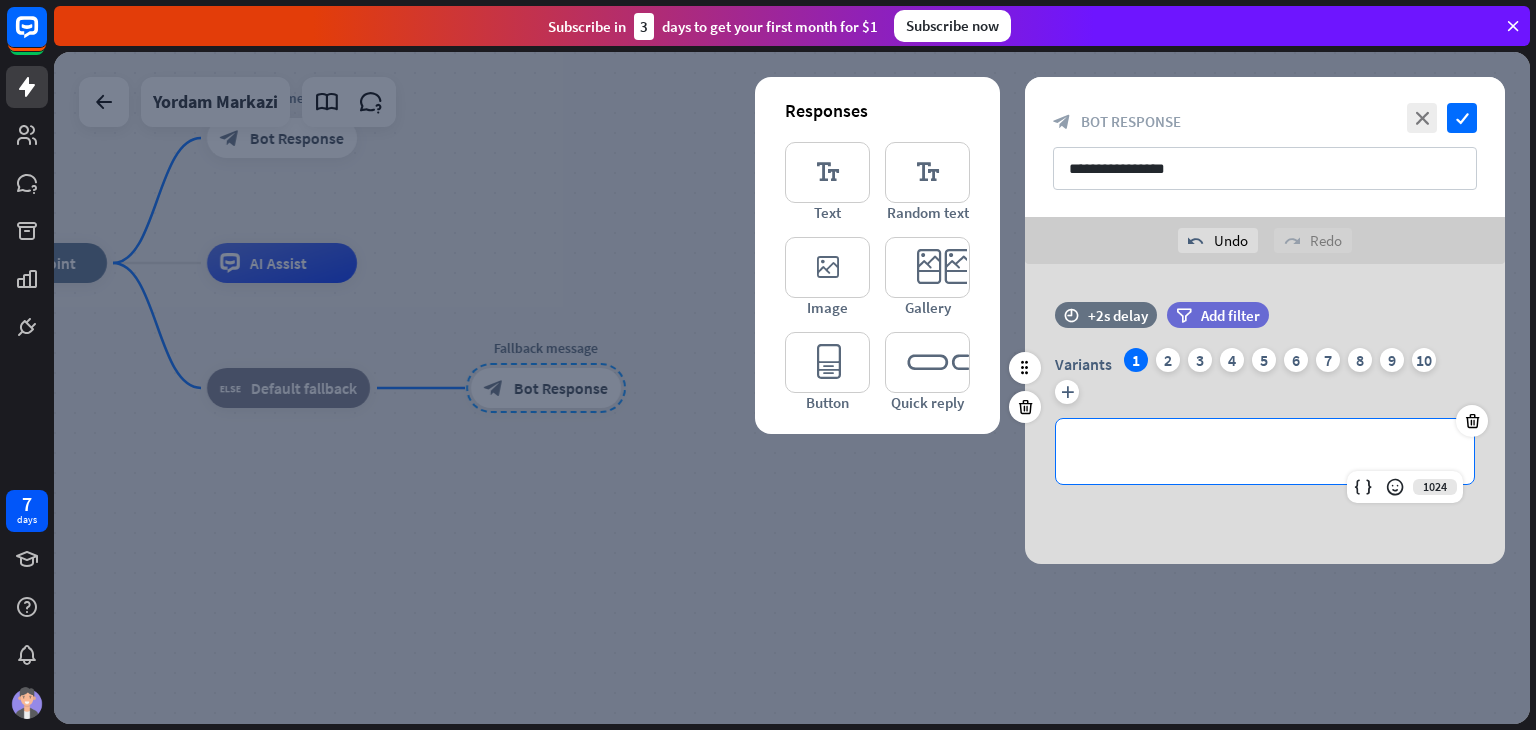 type 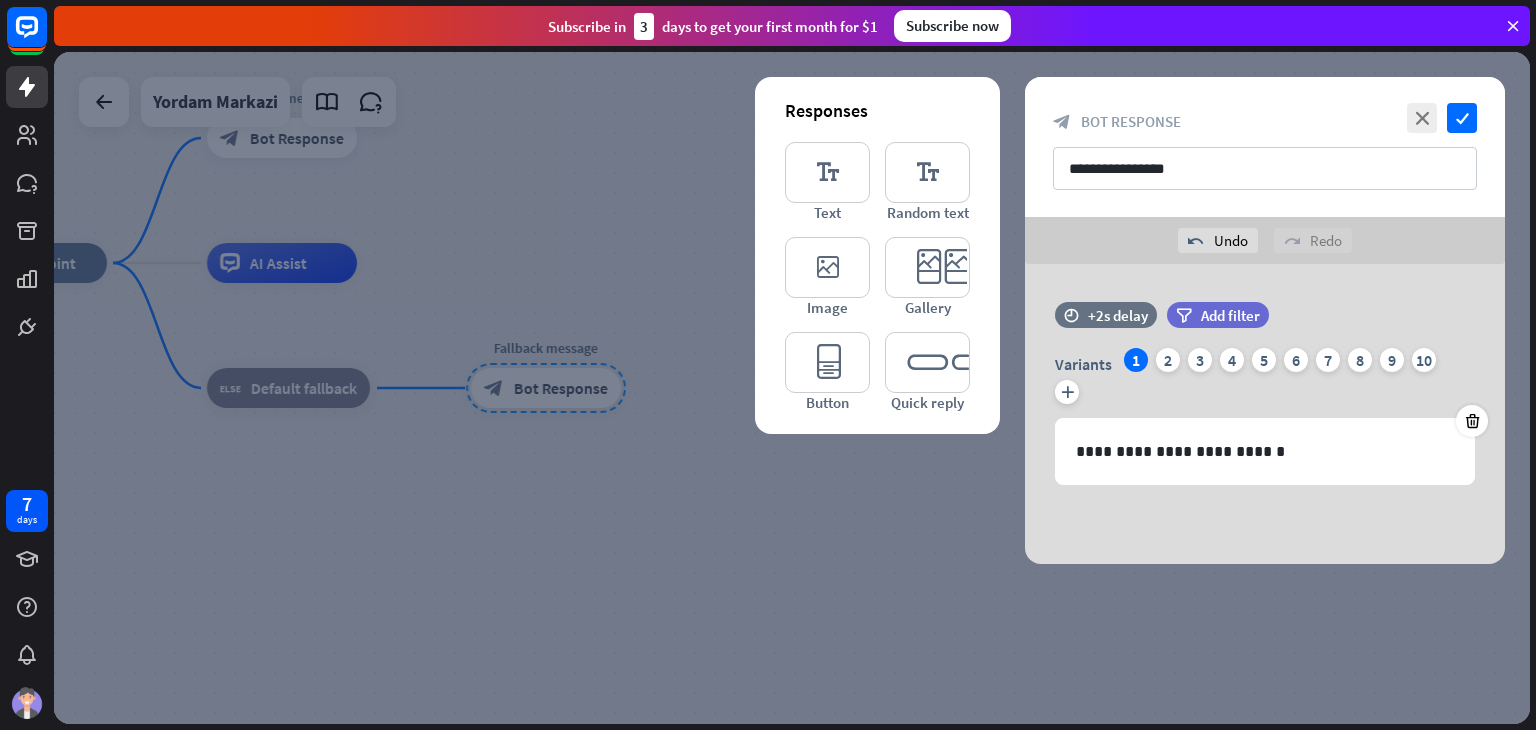 click on "**********" at bounding box center (1265, 414) 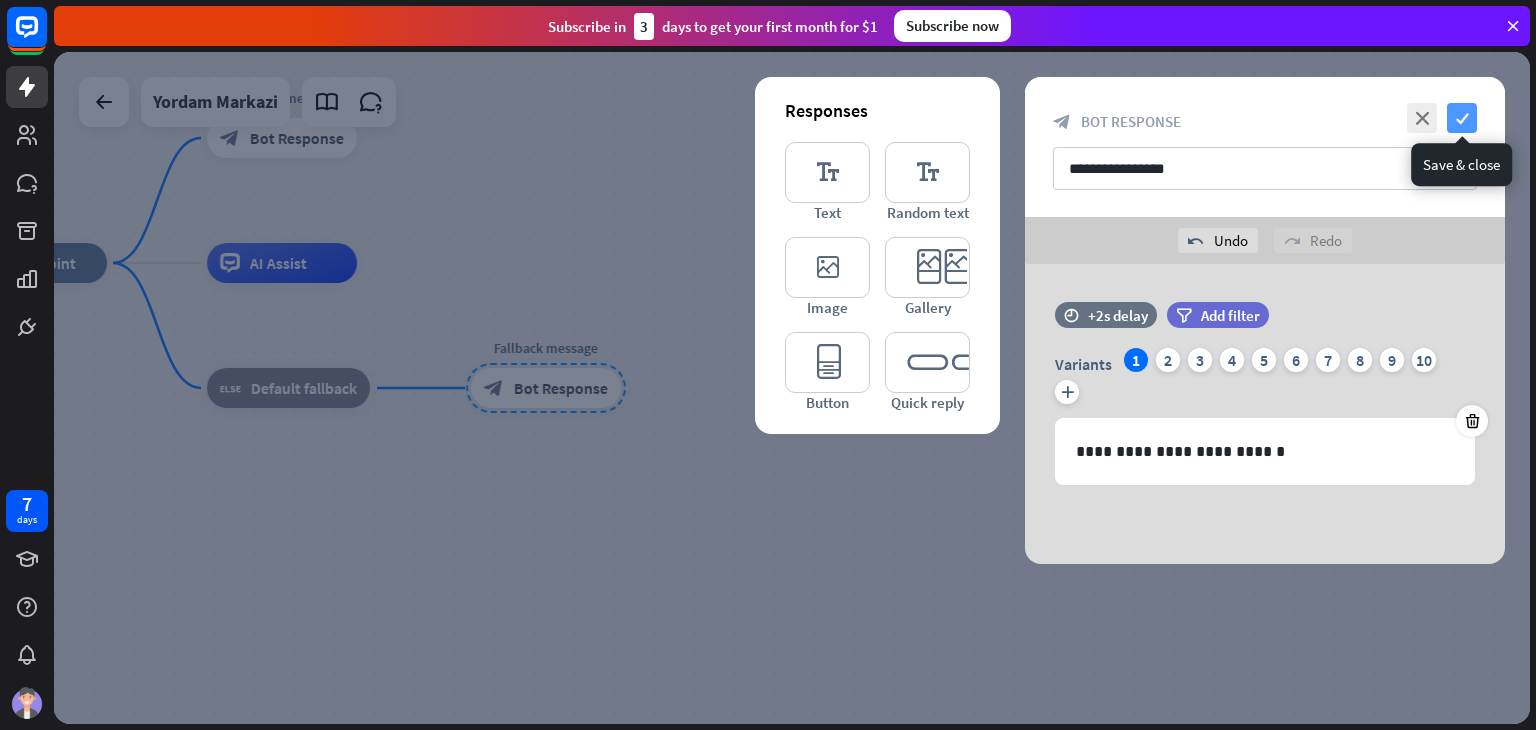click on "check" at bounding box center [1462, 118] 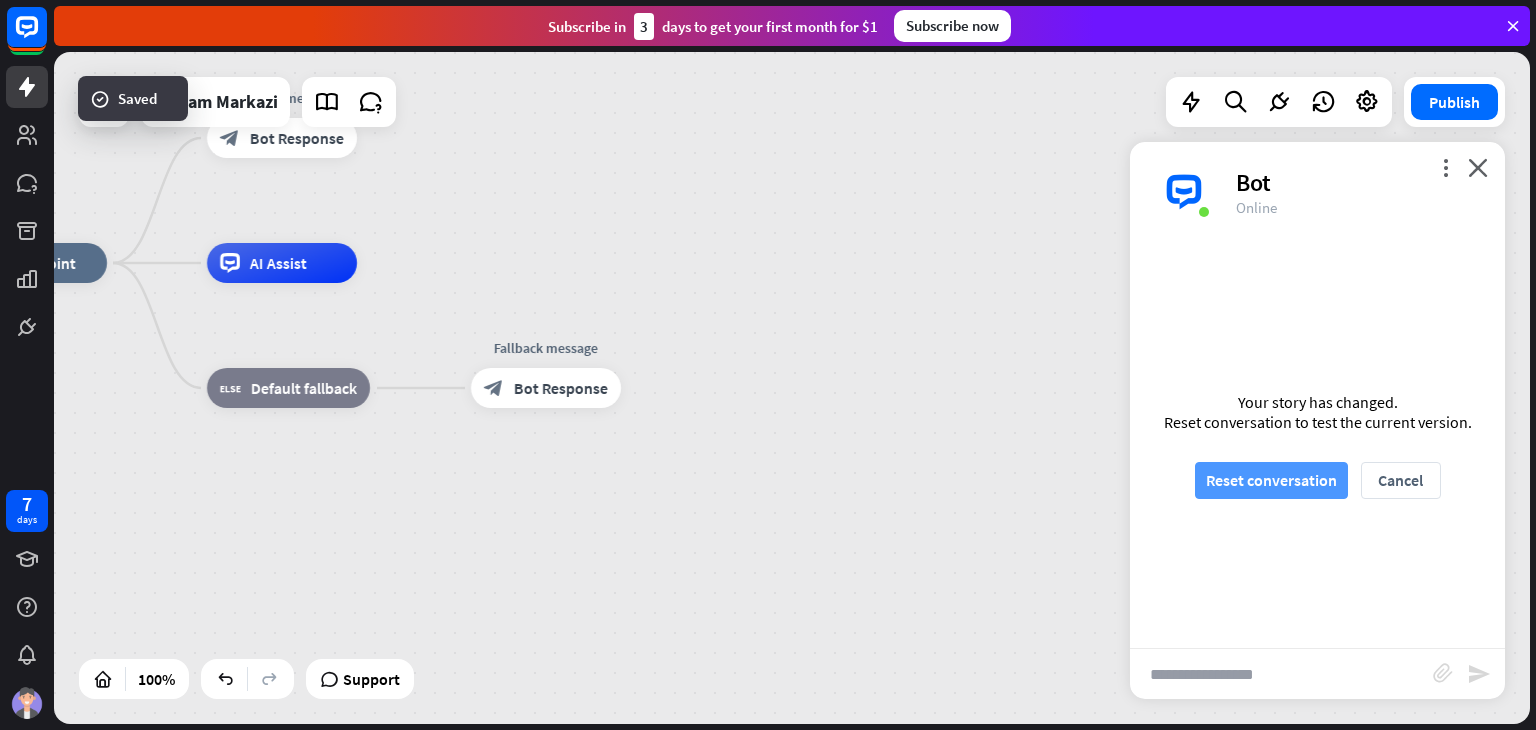 click on "Reset conversation" at bounding box center [1271, 480] 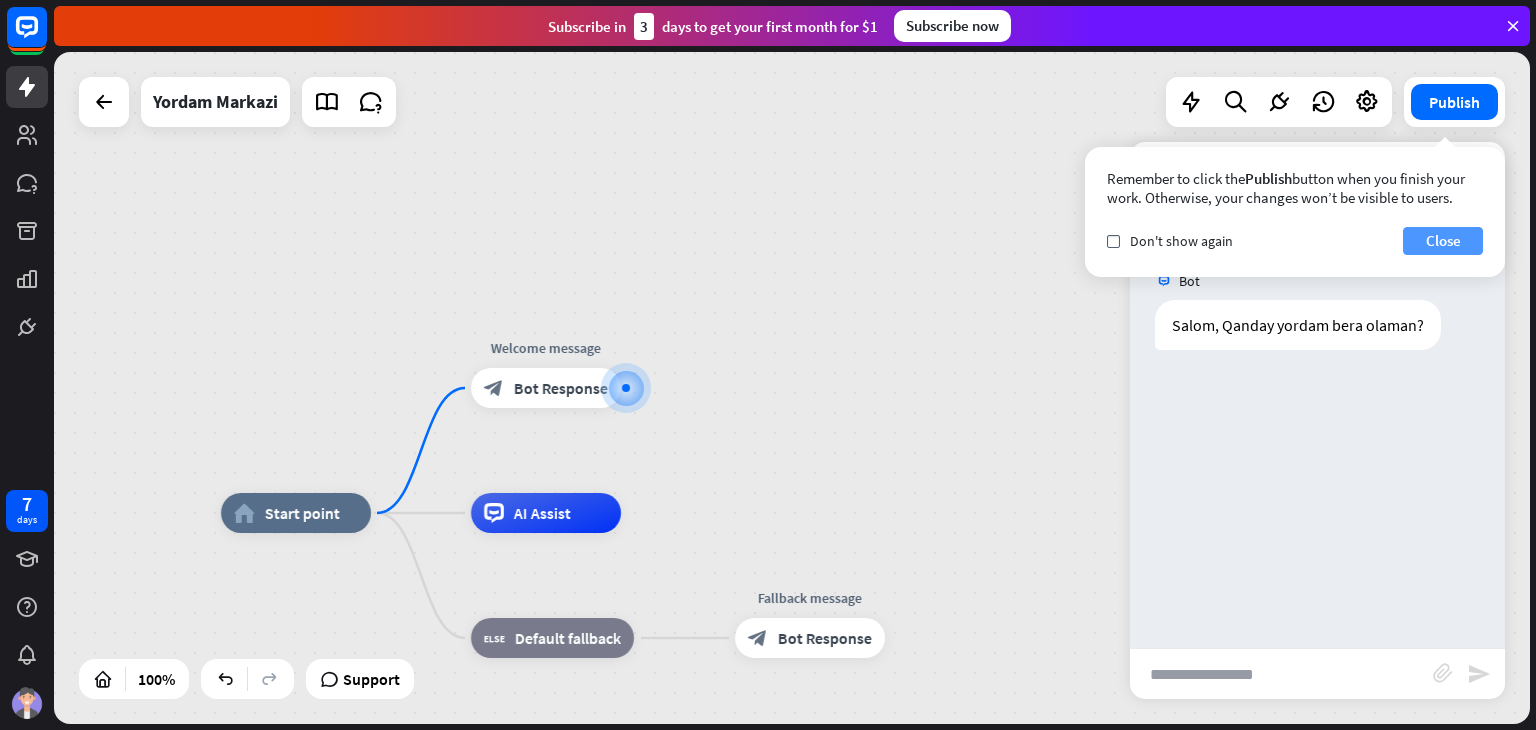 click on "Close" at bounding box center [1443, 241] 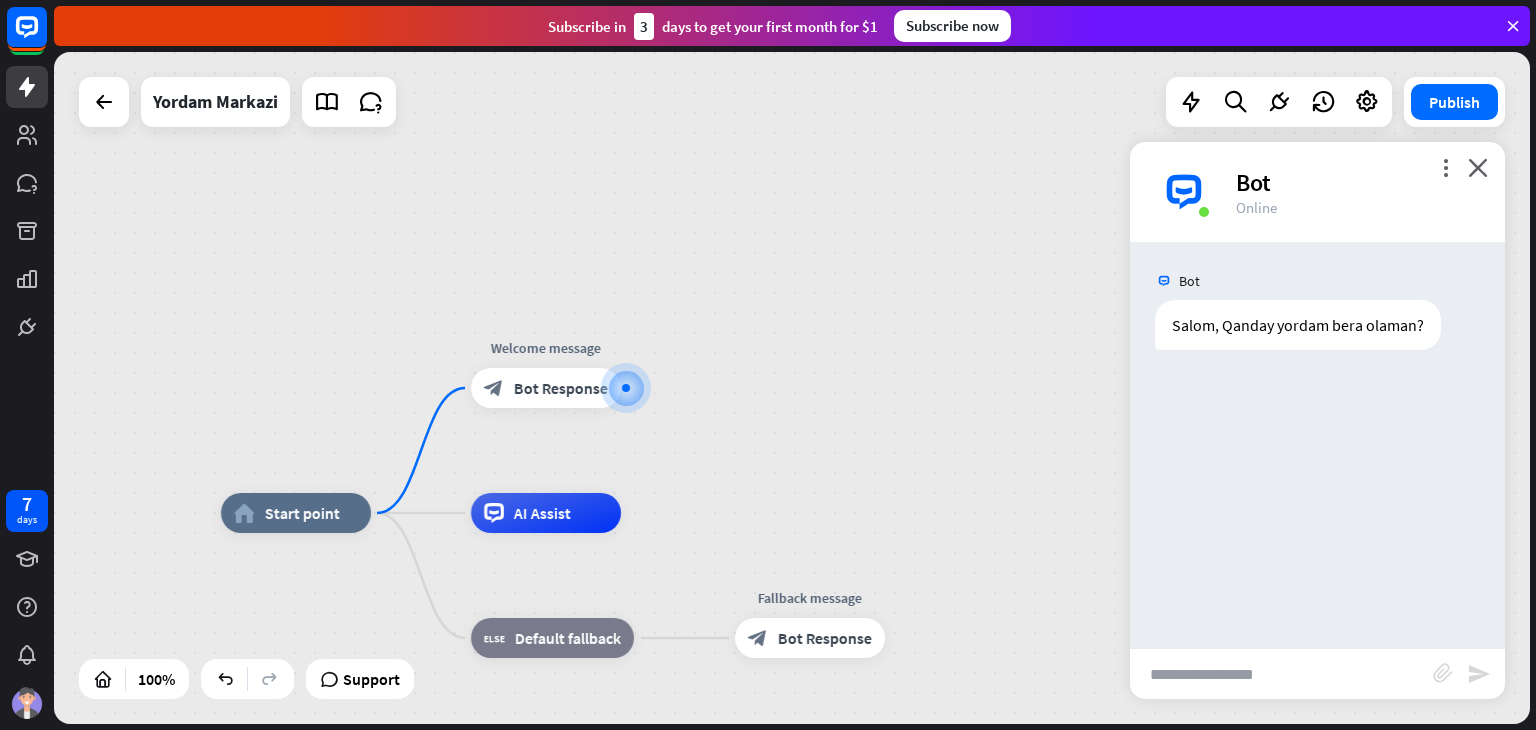 click at bounding box center (1281, 674) 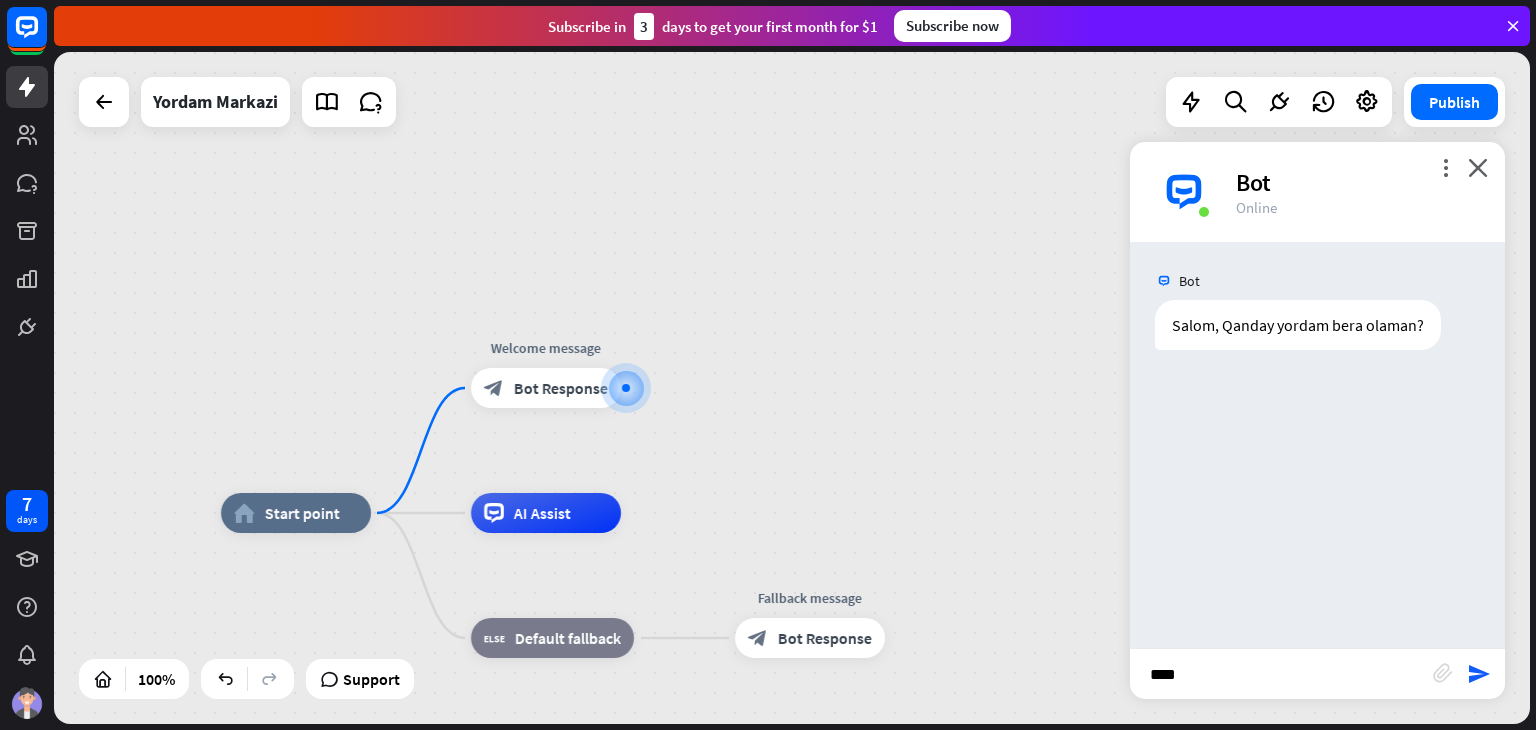 type on "*****" 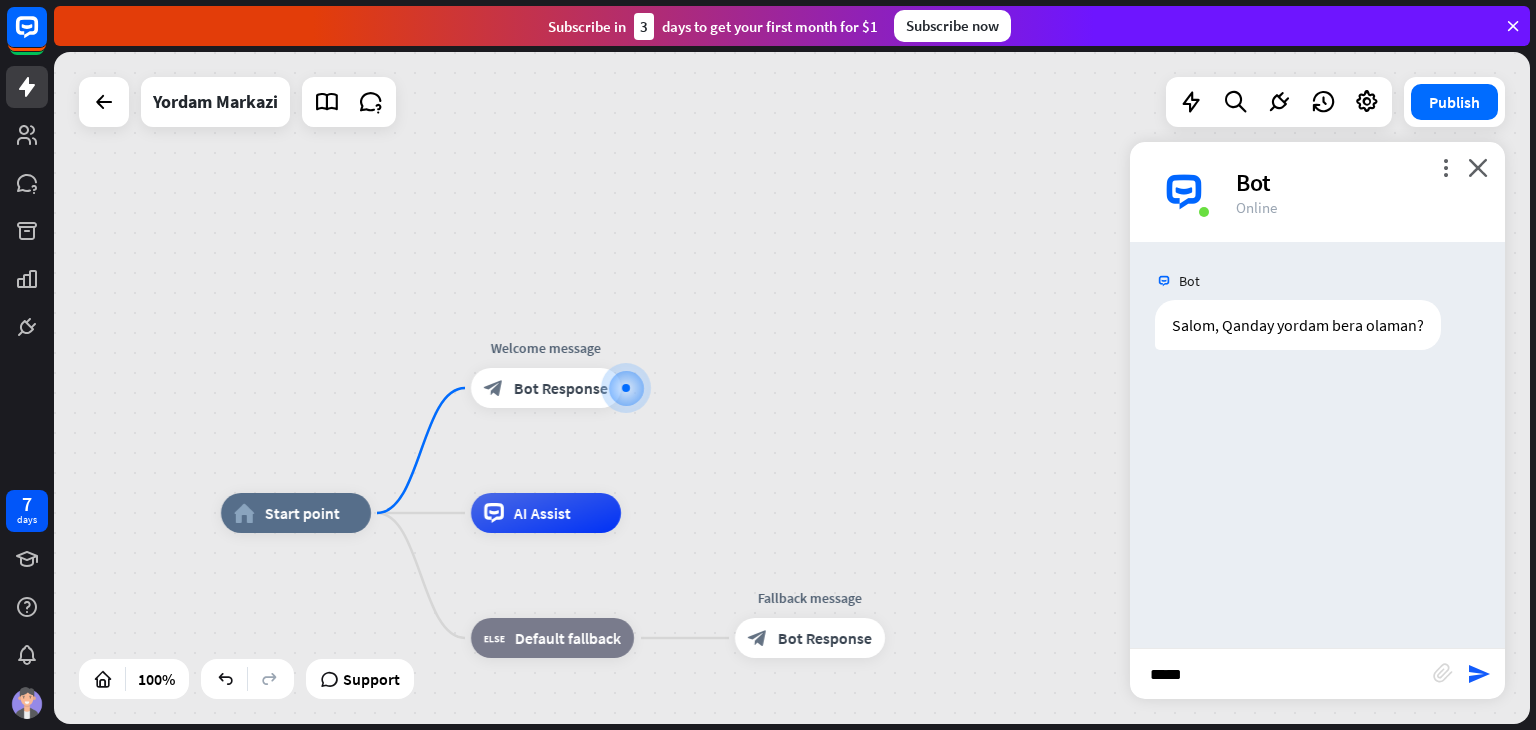 type 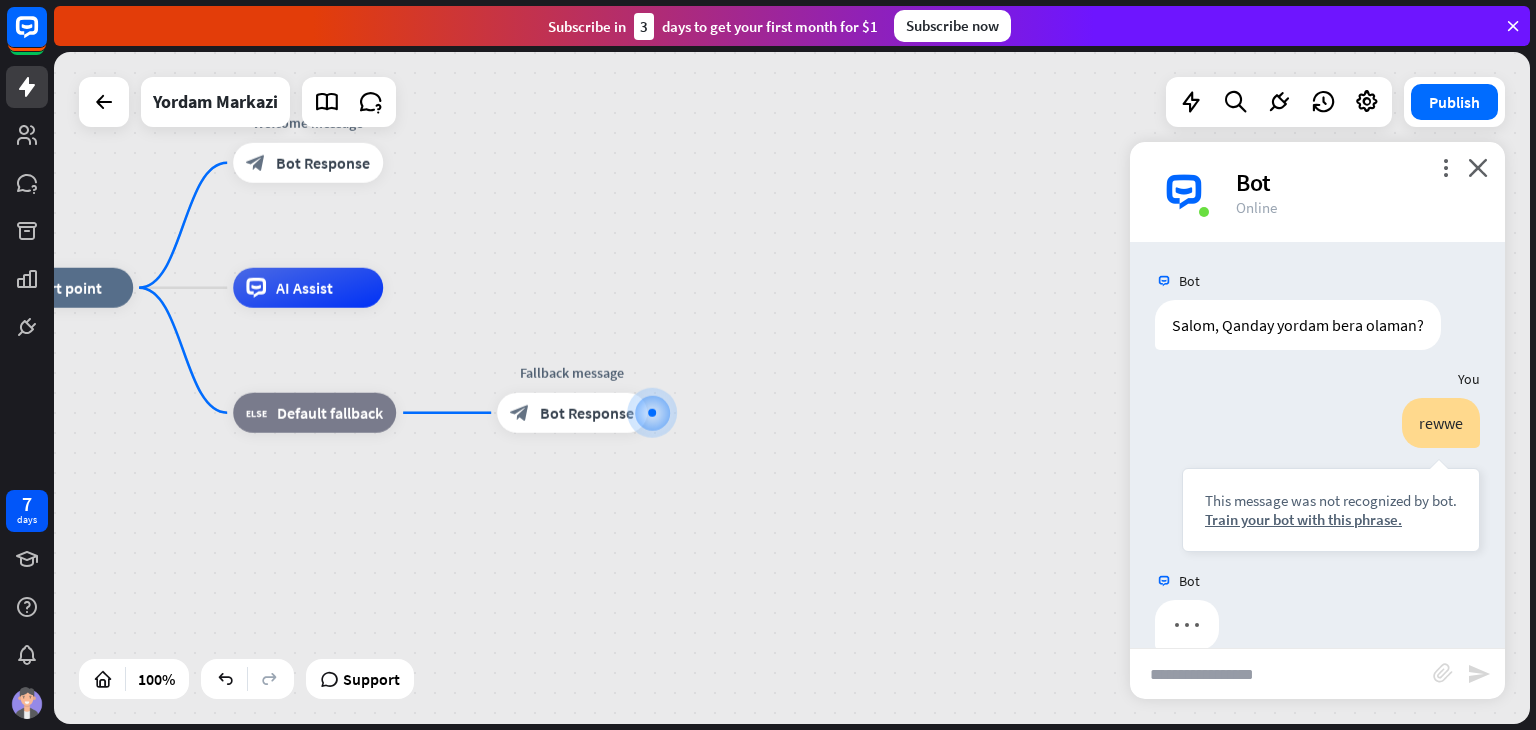 scroll, scrollTop: 32, scrollLeft: 0, axis: vertical 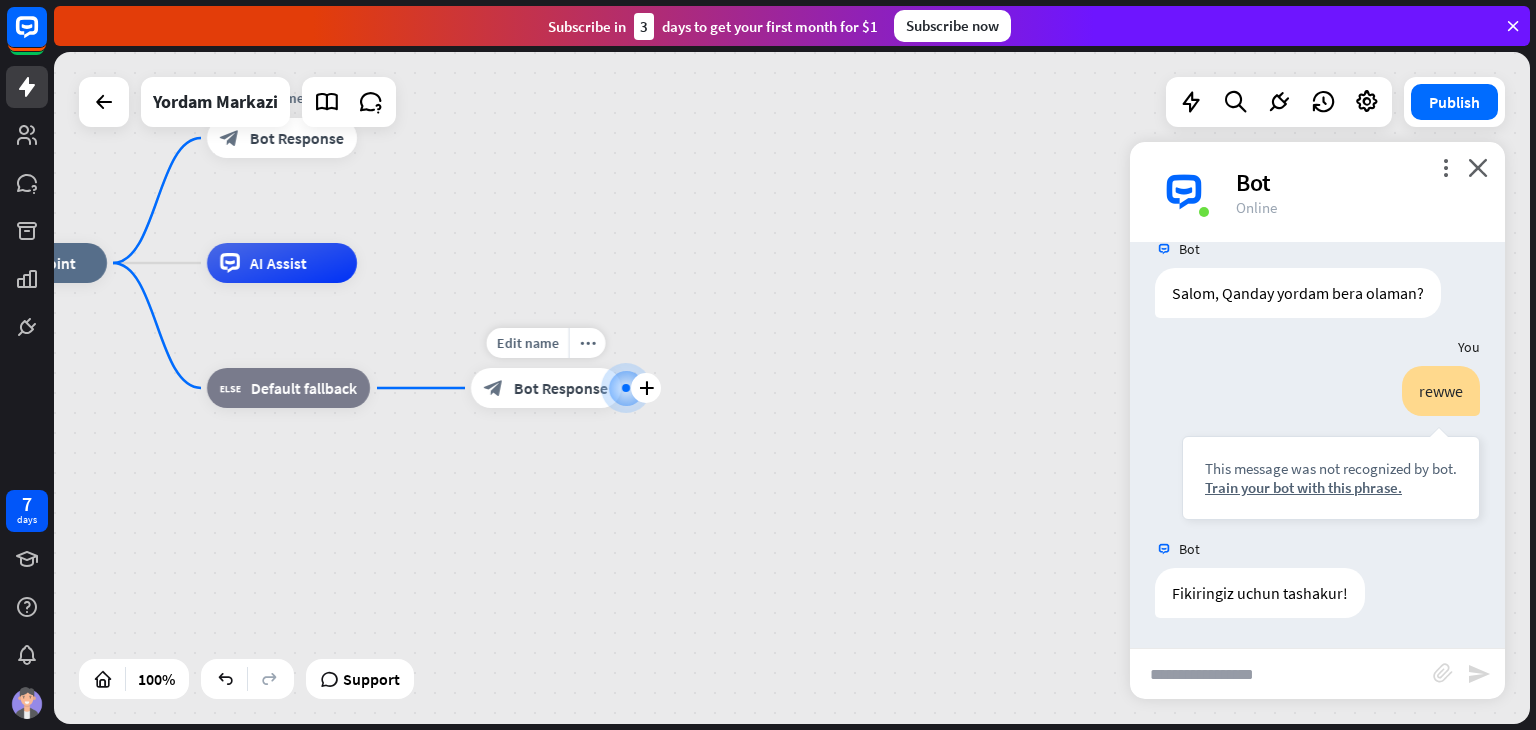 click on "Bot Response" at bounding box center [561, 388] 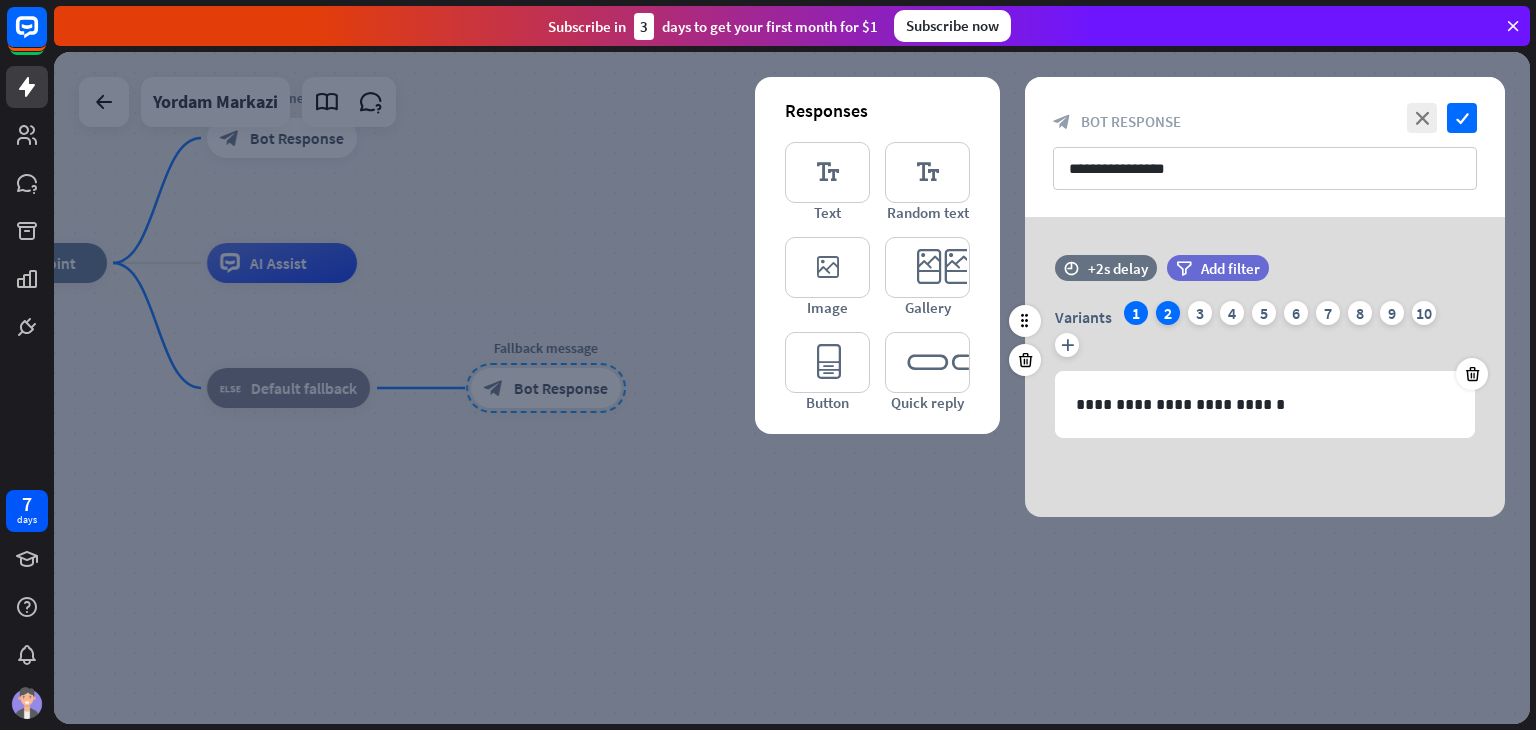 click on "2" at bounding box center [1168, 313] 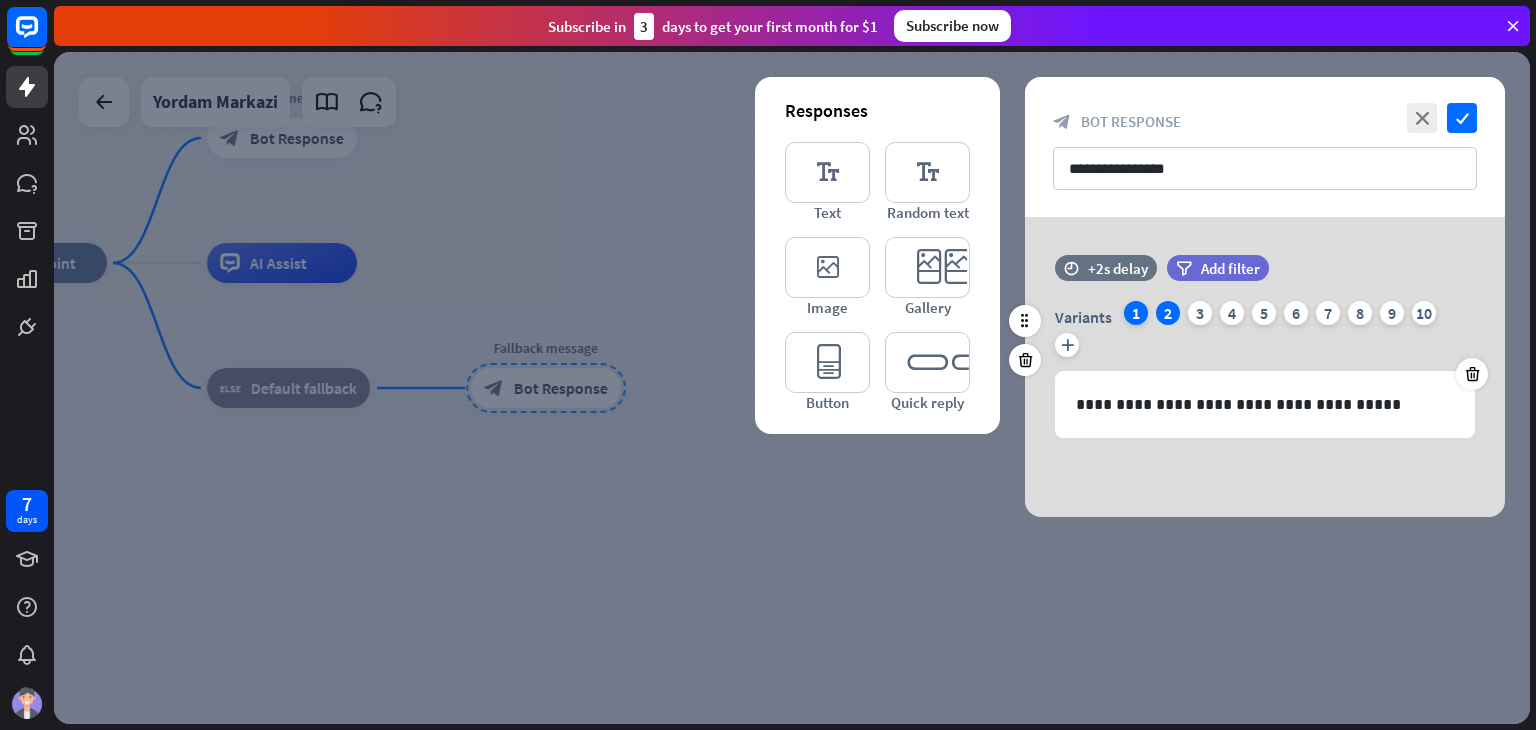 click on "1" at bounding box center (1136, 313) 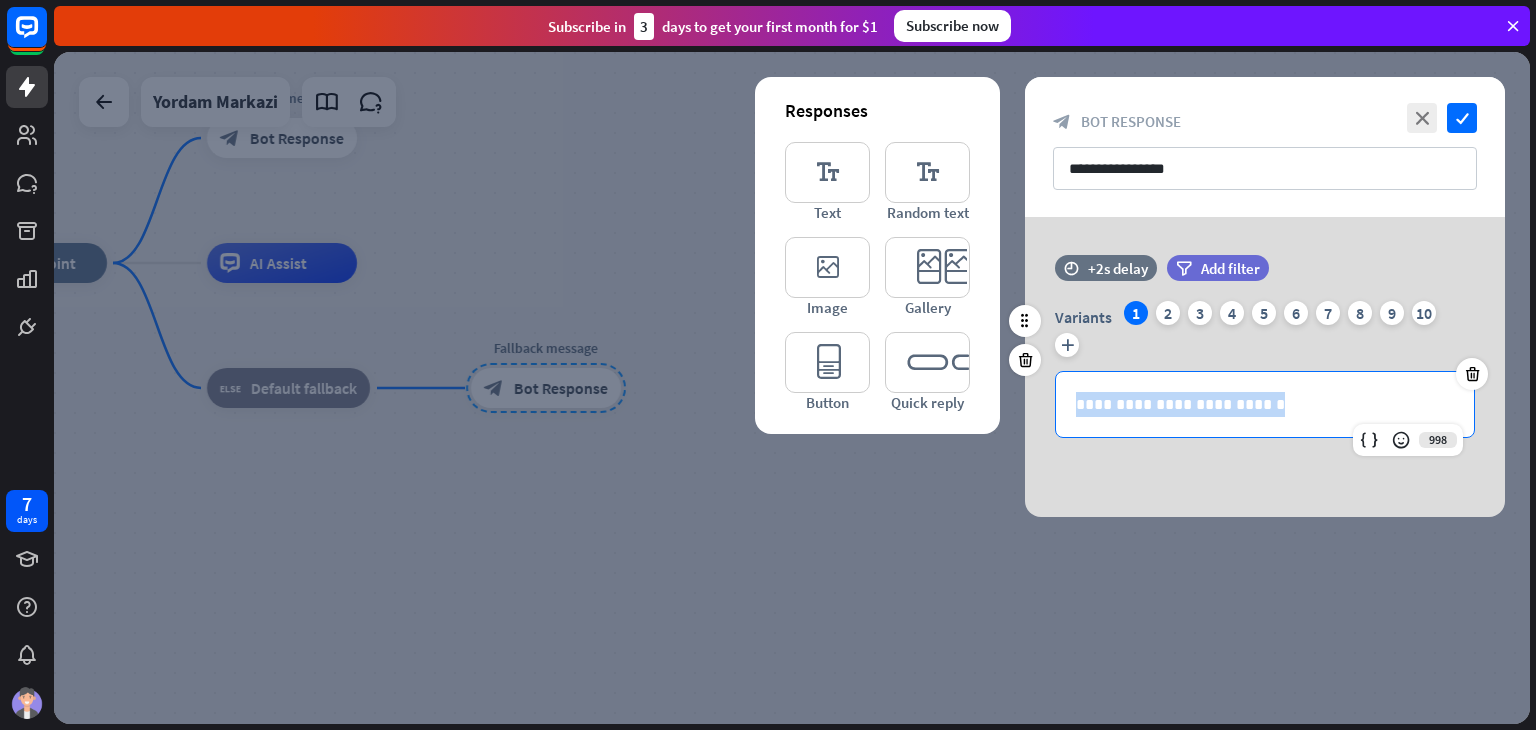drag, startPoint x: 1283, startPoint y: 409, endPoint x: 1050, endPoint y: 389, distance: 233.8568 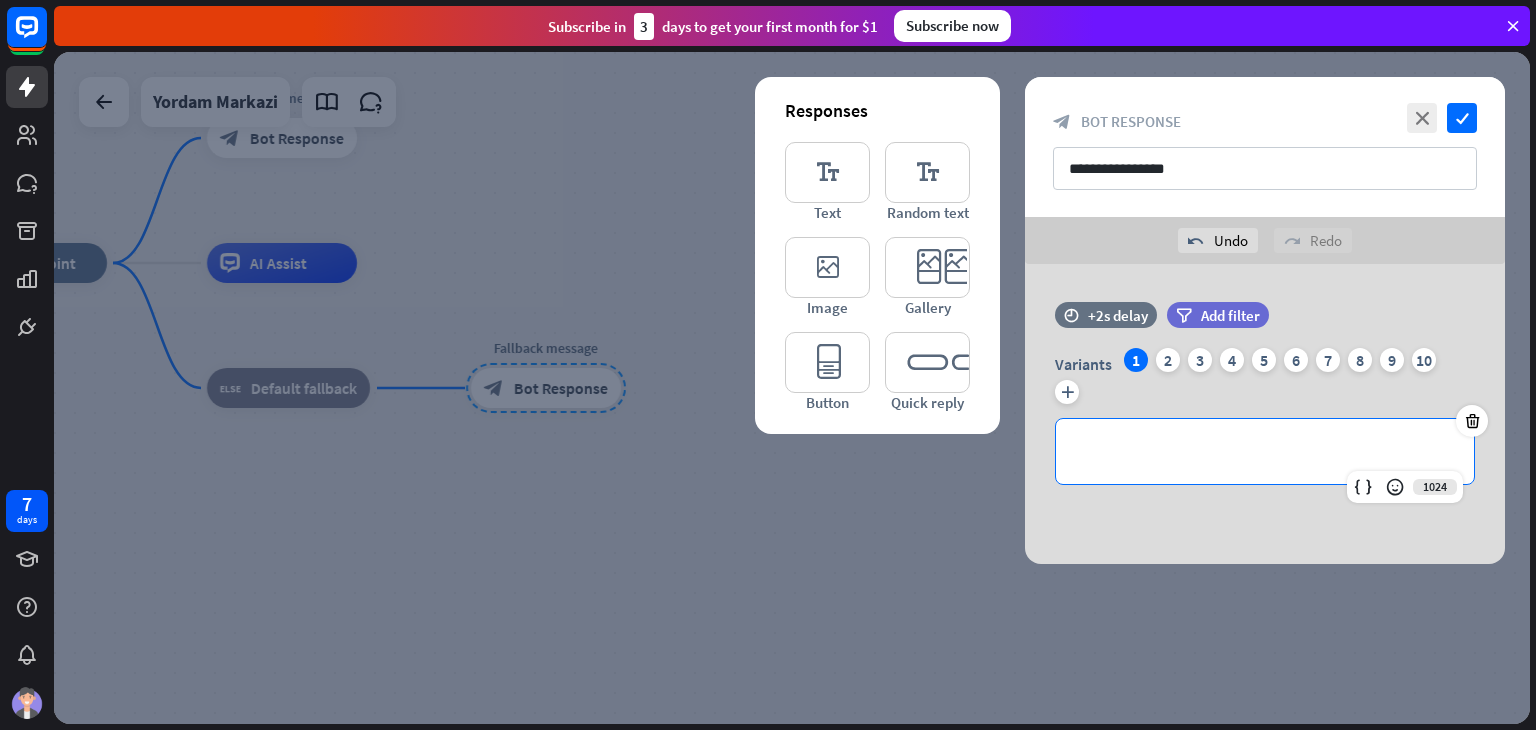 type 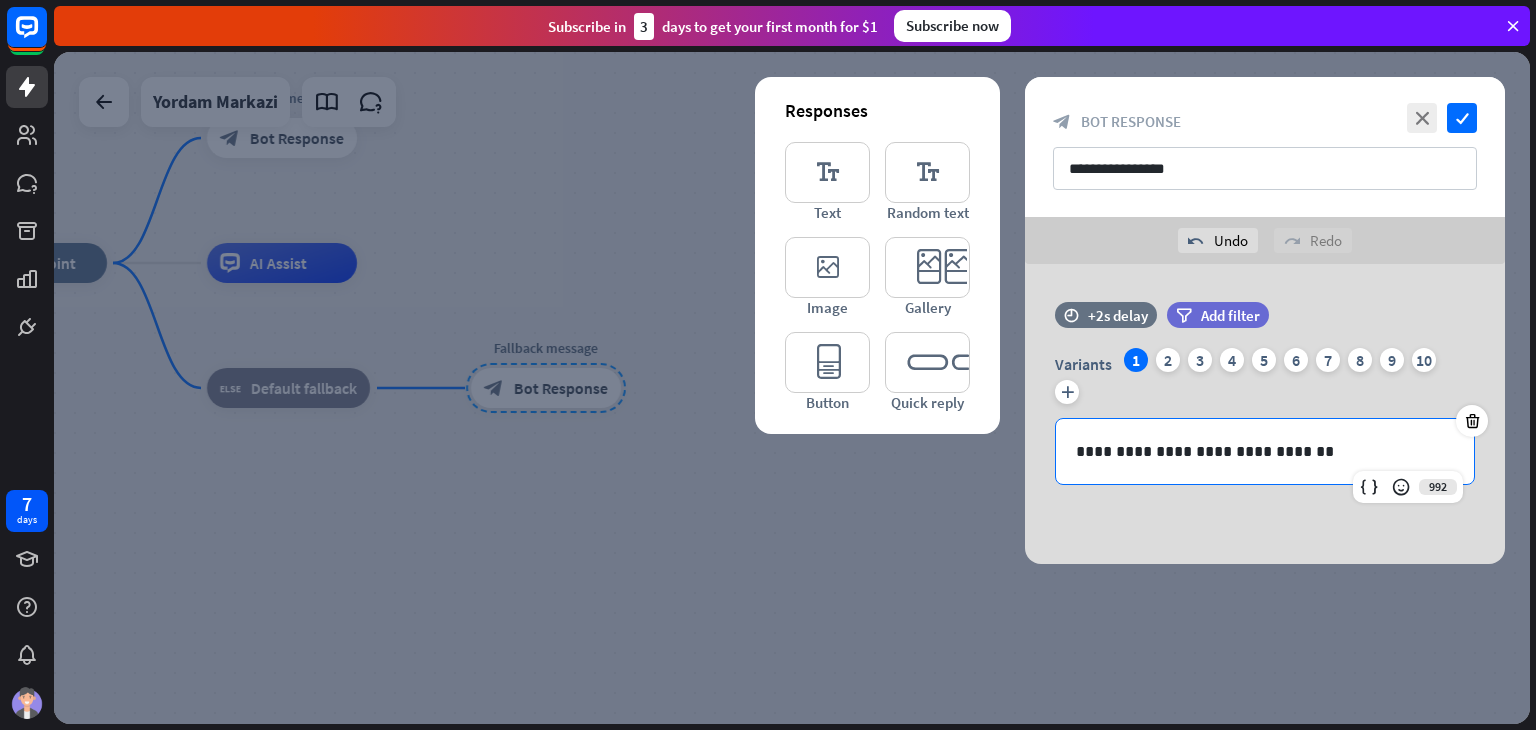 click on "**********" at bounding box center [1265, 414] 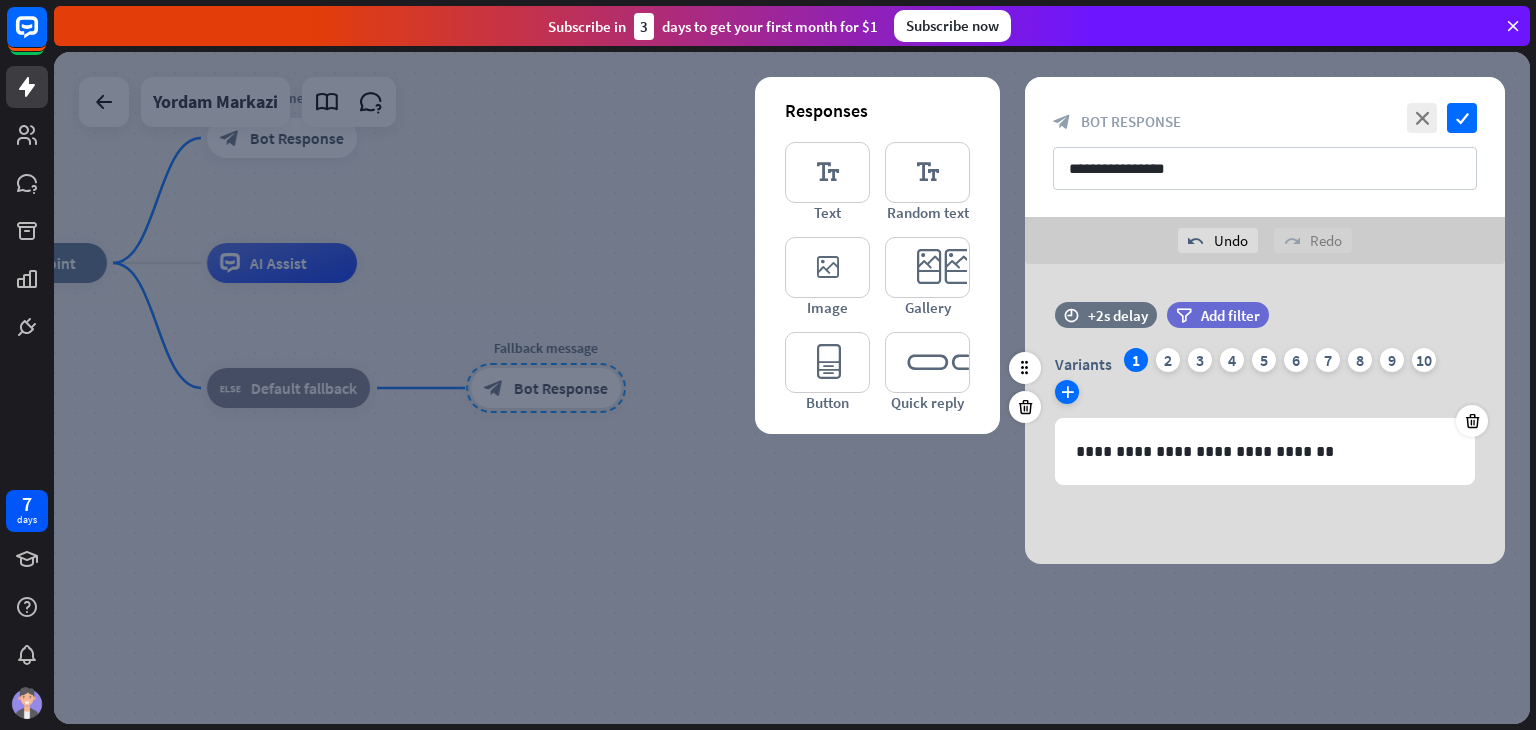 click on "plus" at bounding box center [1067, 392] 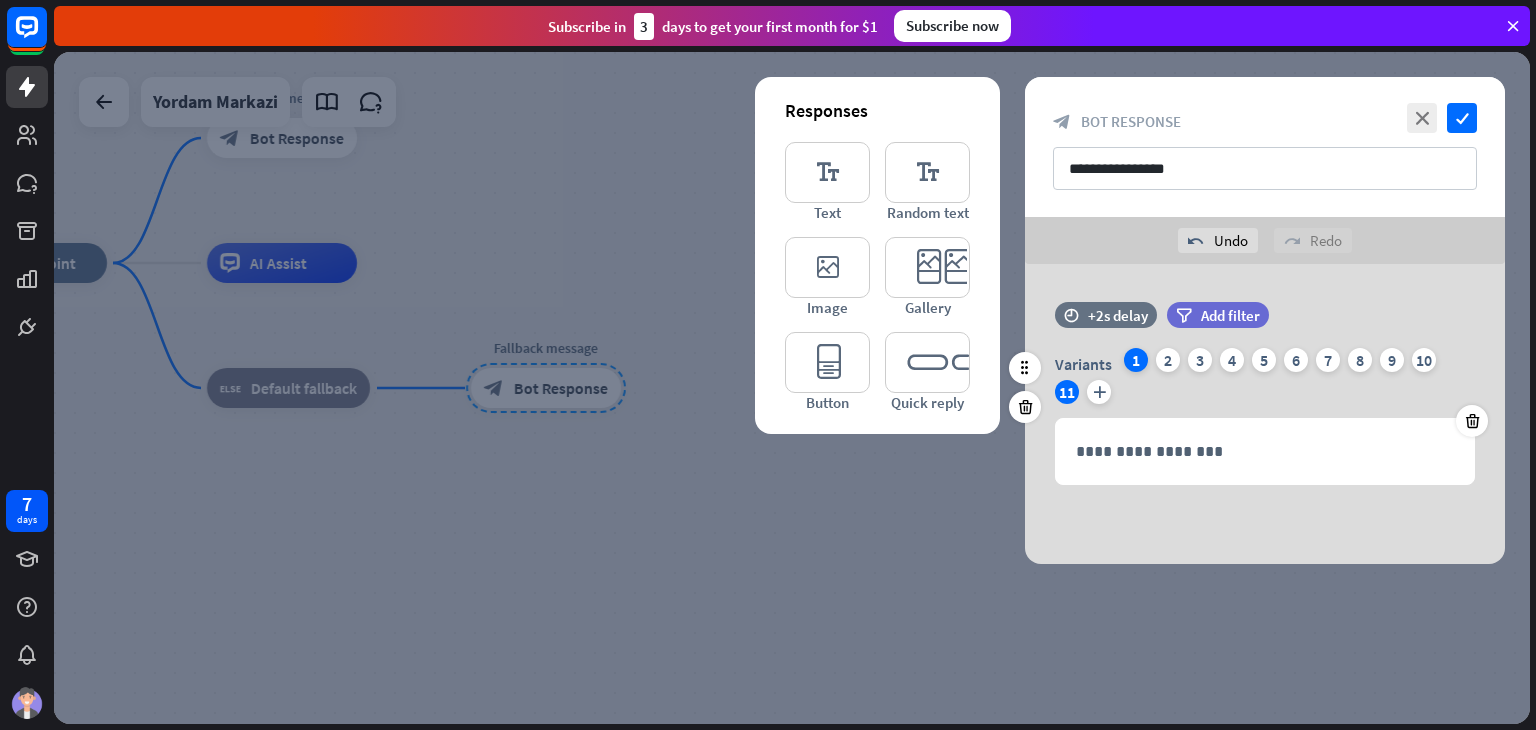 click on "1" at bounding box center [1136, 360] 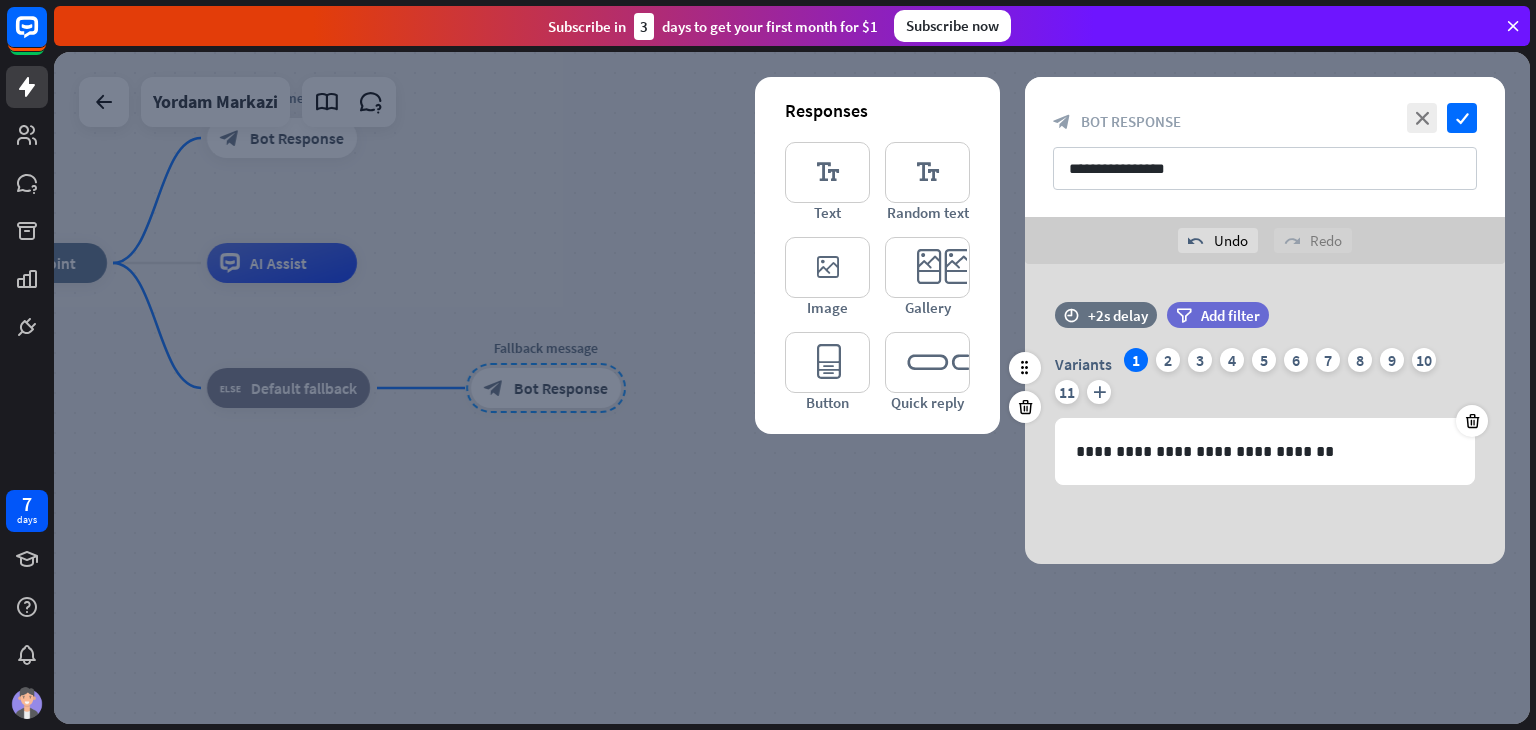 click on "Variants
1
2
3
4
5
6
7
8
9
10
11
plus" at bounding box center [1265, 380] 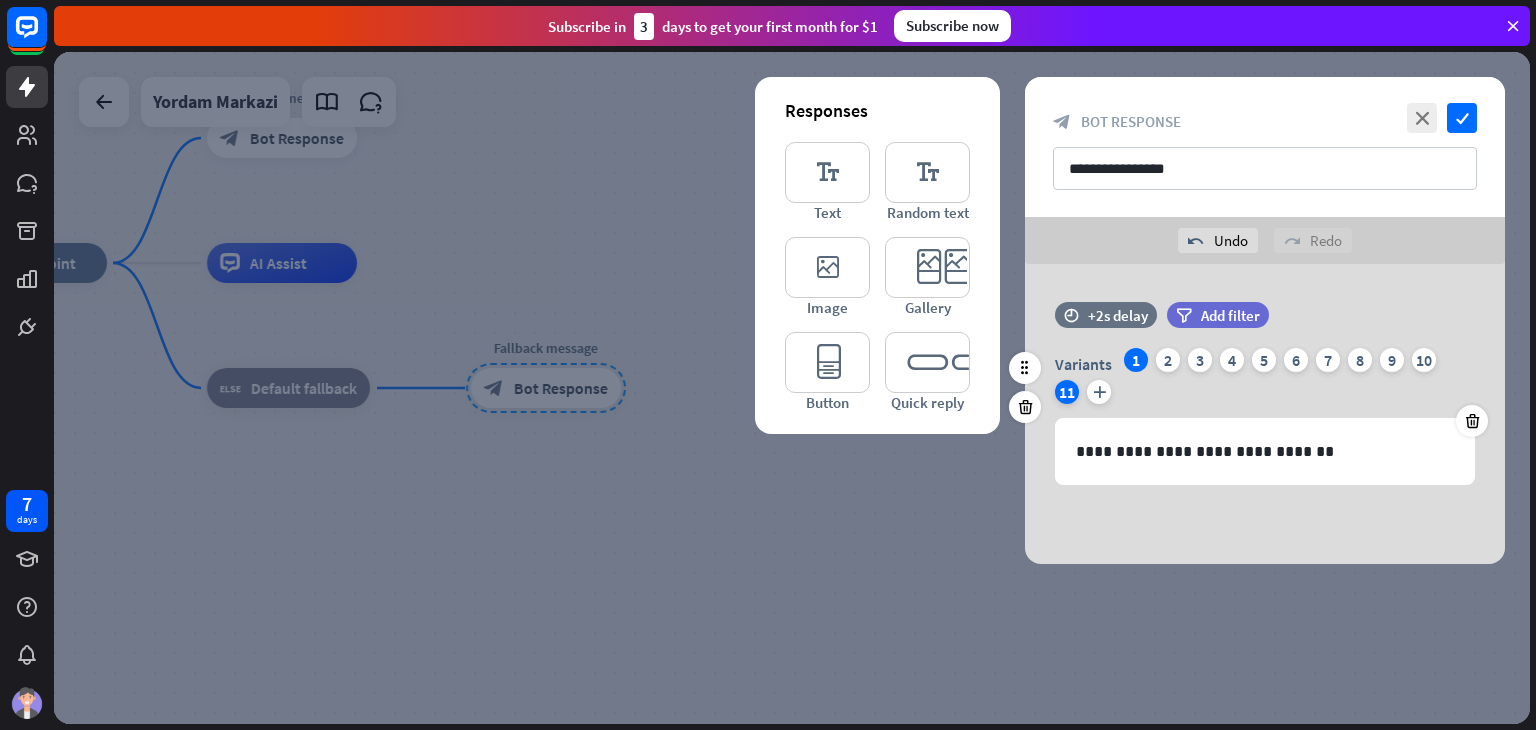 click on "11" at bounding box center (1067, 392) 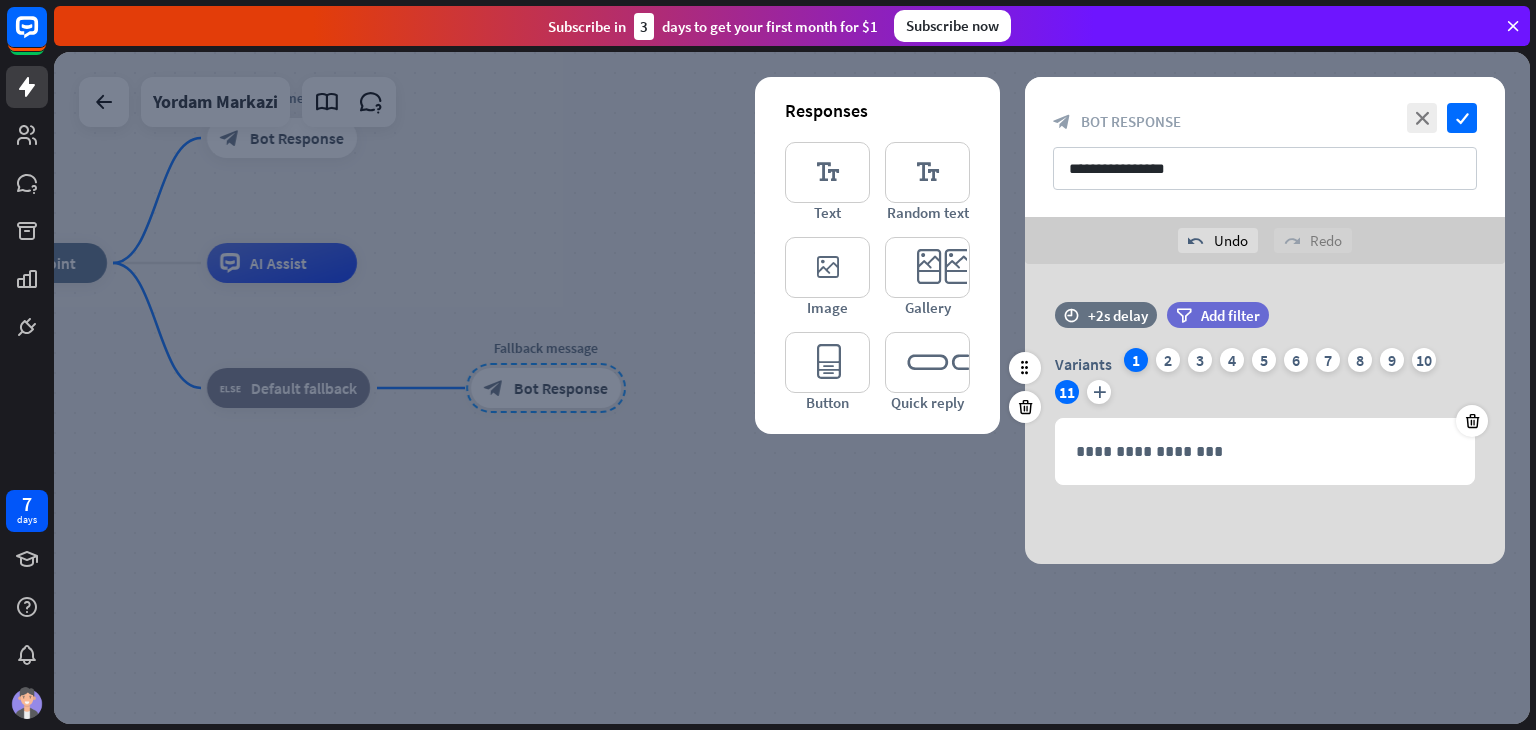 click on "1" at bounding box center (1136, 360) 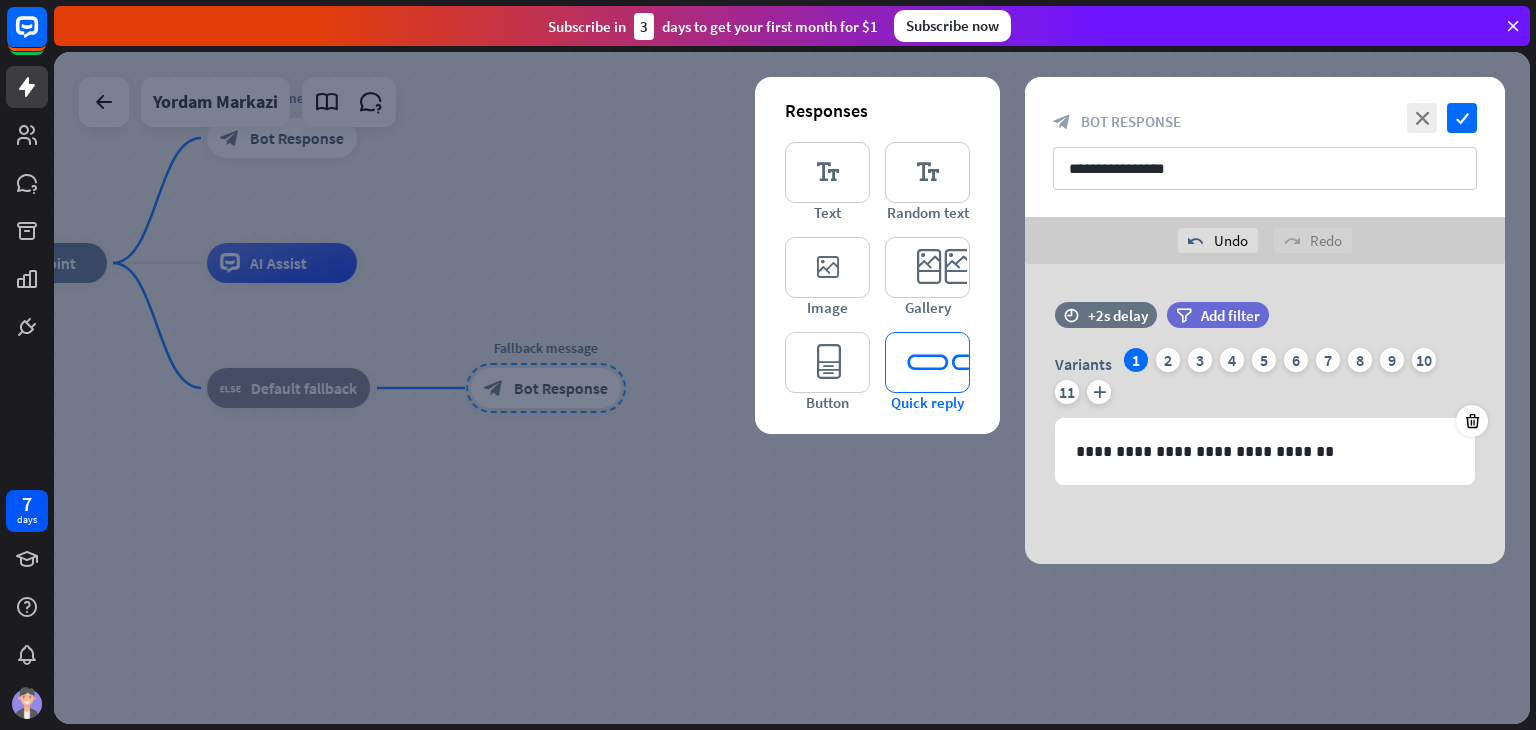 type 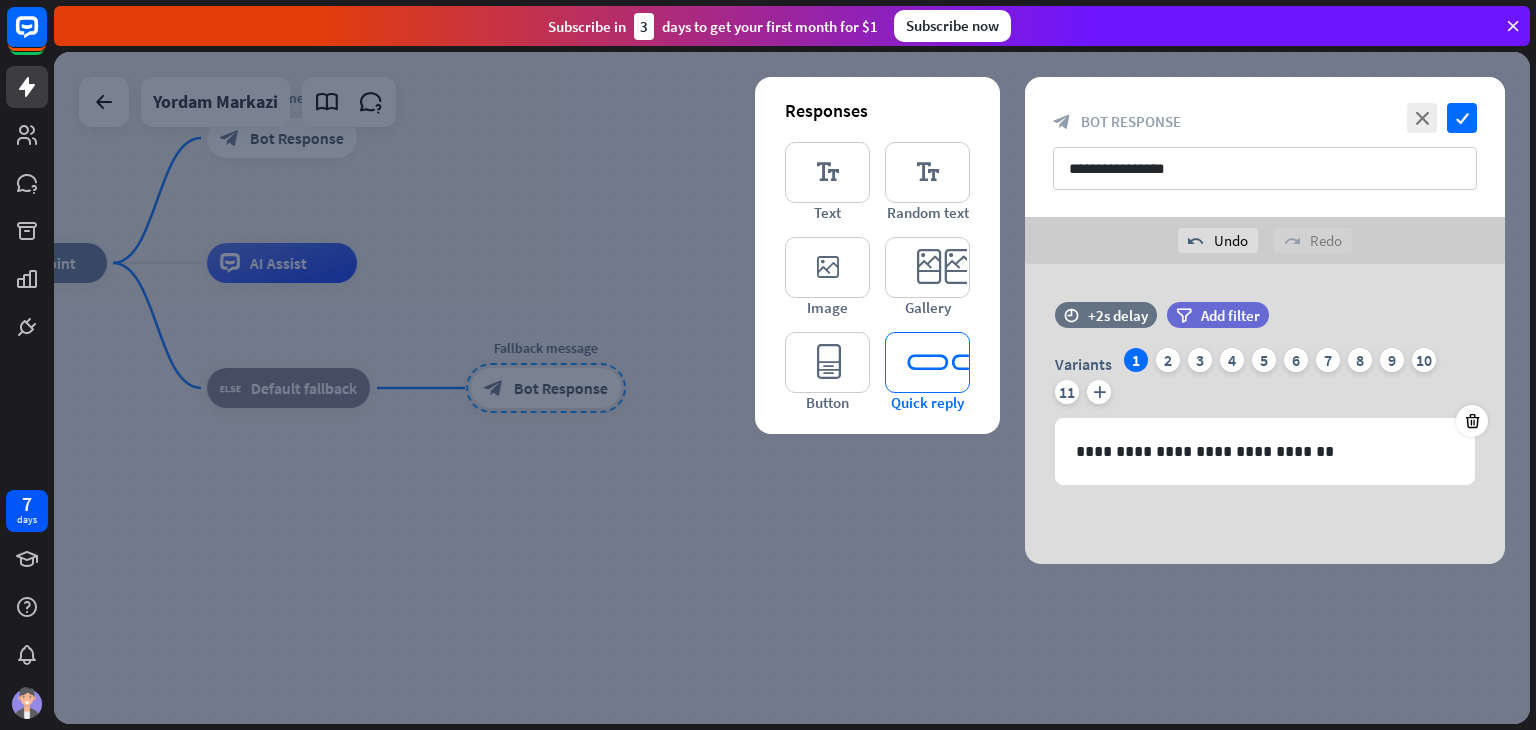 click on "editor_quick_replies" at bounding box center (927, 362) 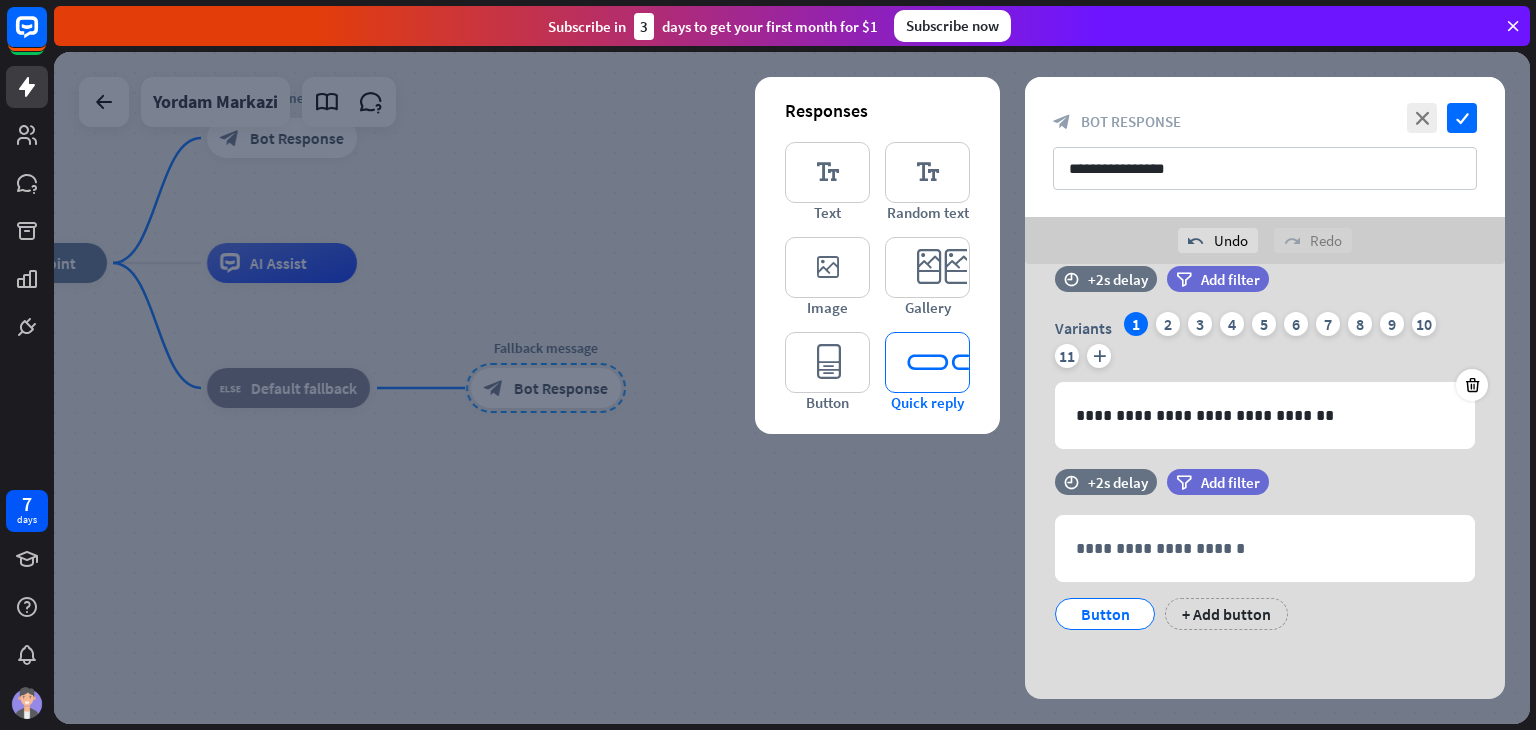 scroll, scrollTop: 36, scrollLeft: 0, axis: vertical 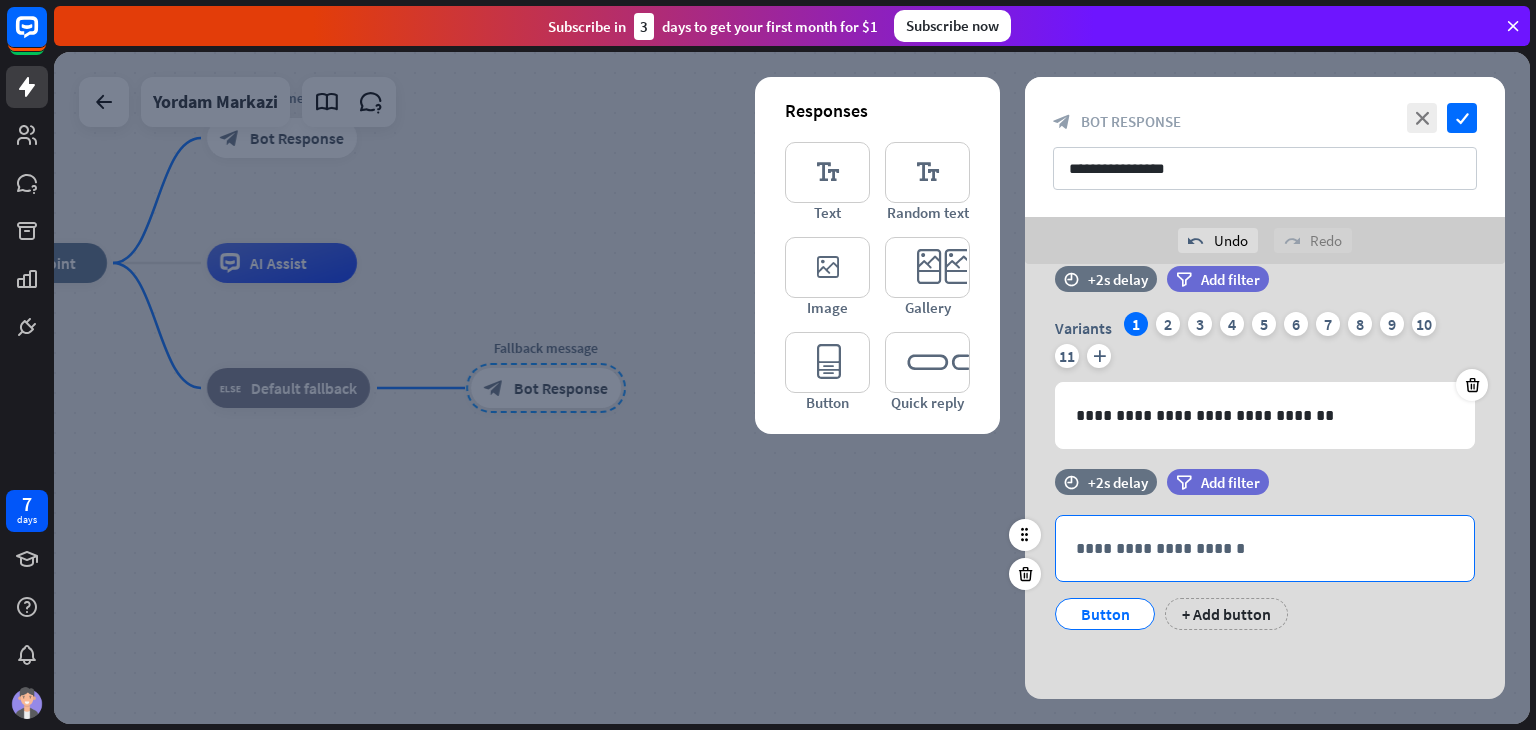 click on "**********" at bounding box center [1265, 548] 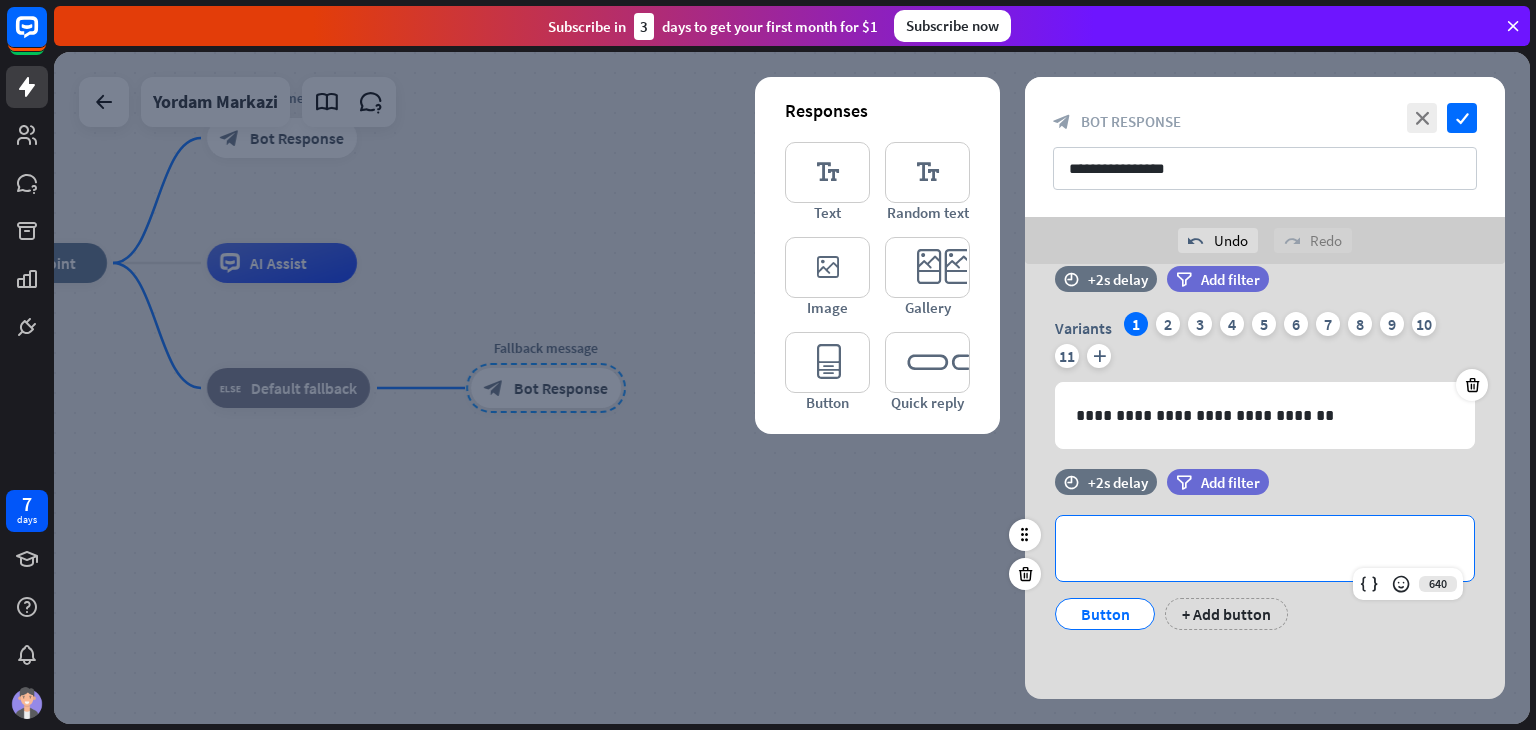 type 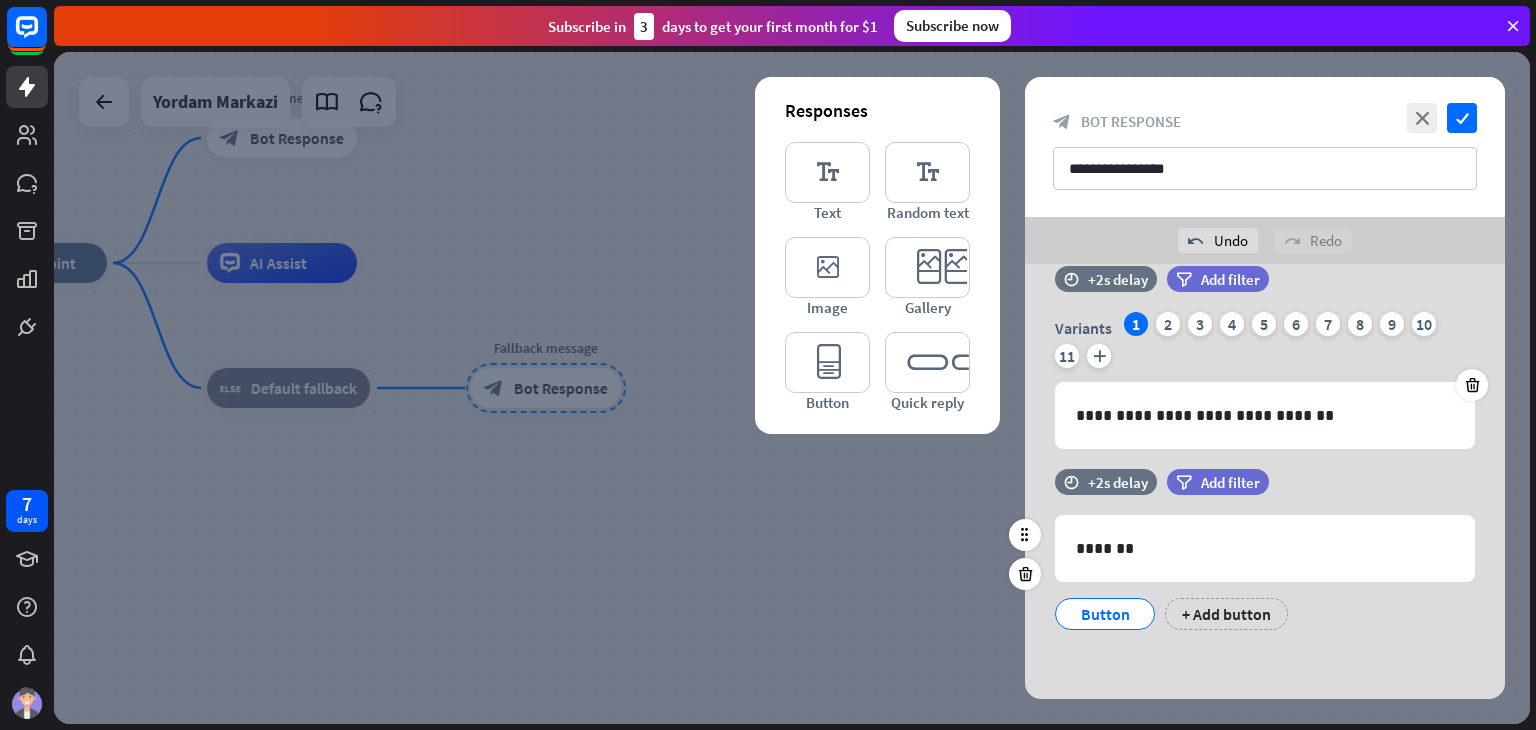 click on "Button" at bounding box center [1105, 614] 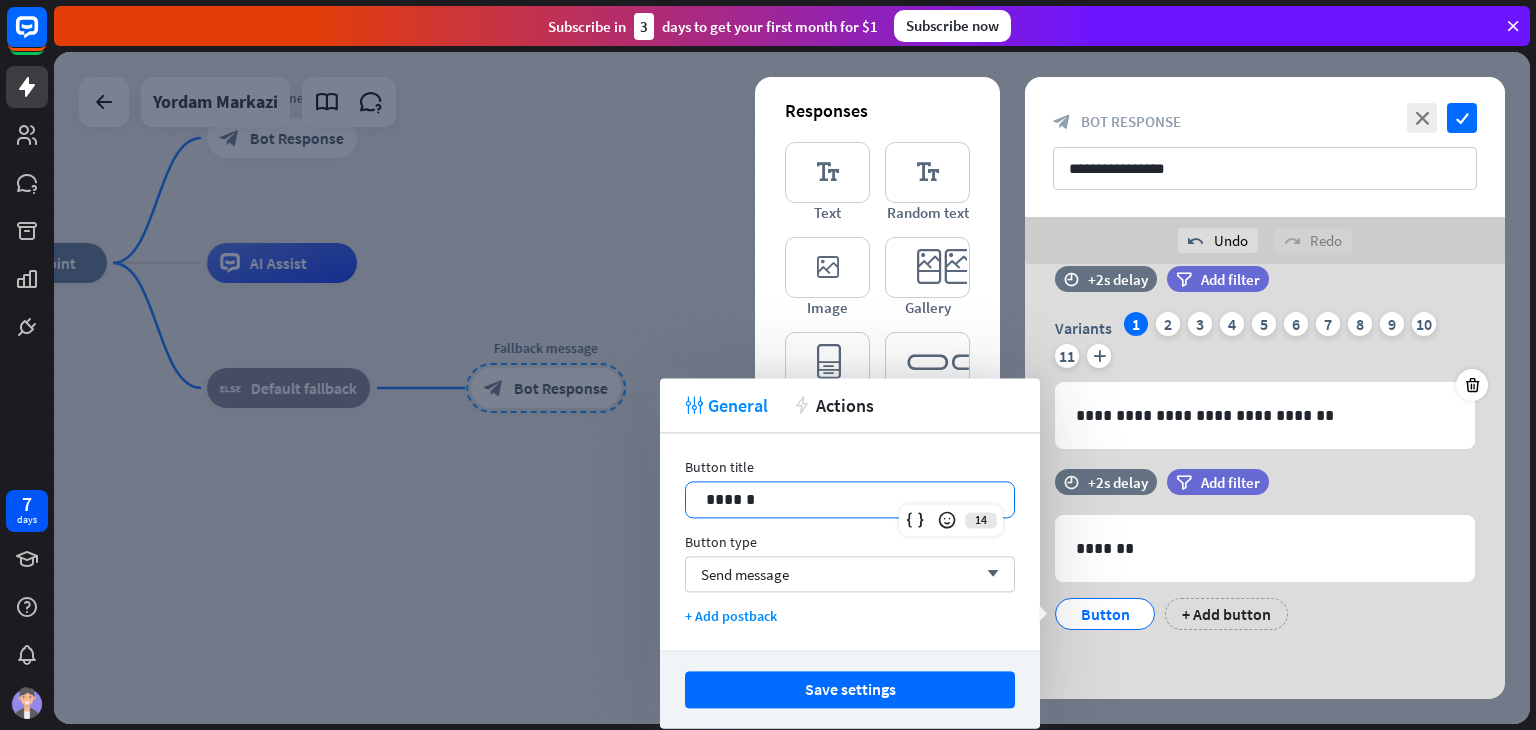 click on "******" at bounding box center [850, 499] 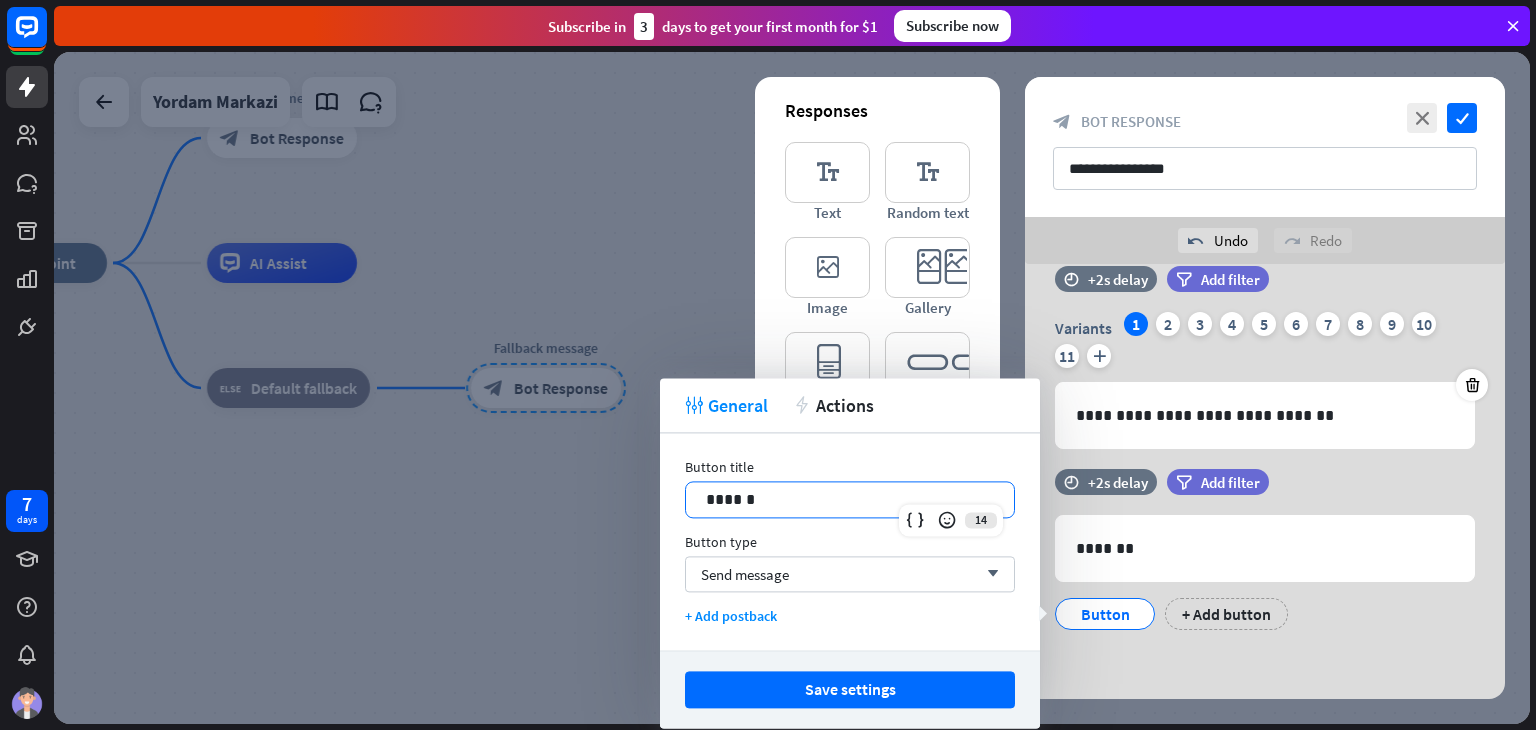type 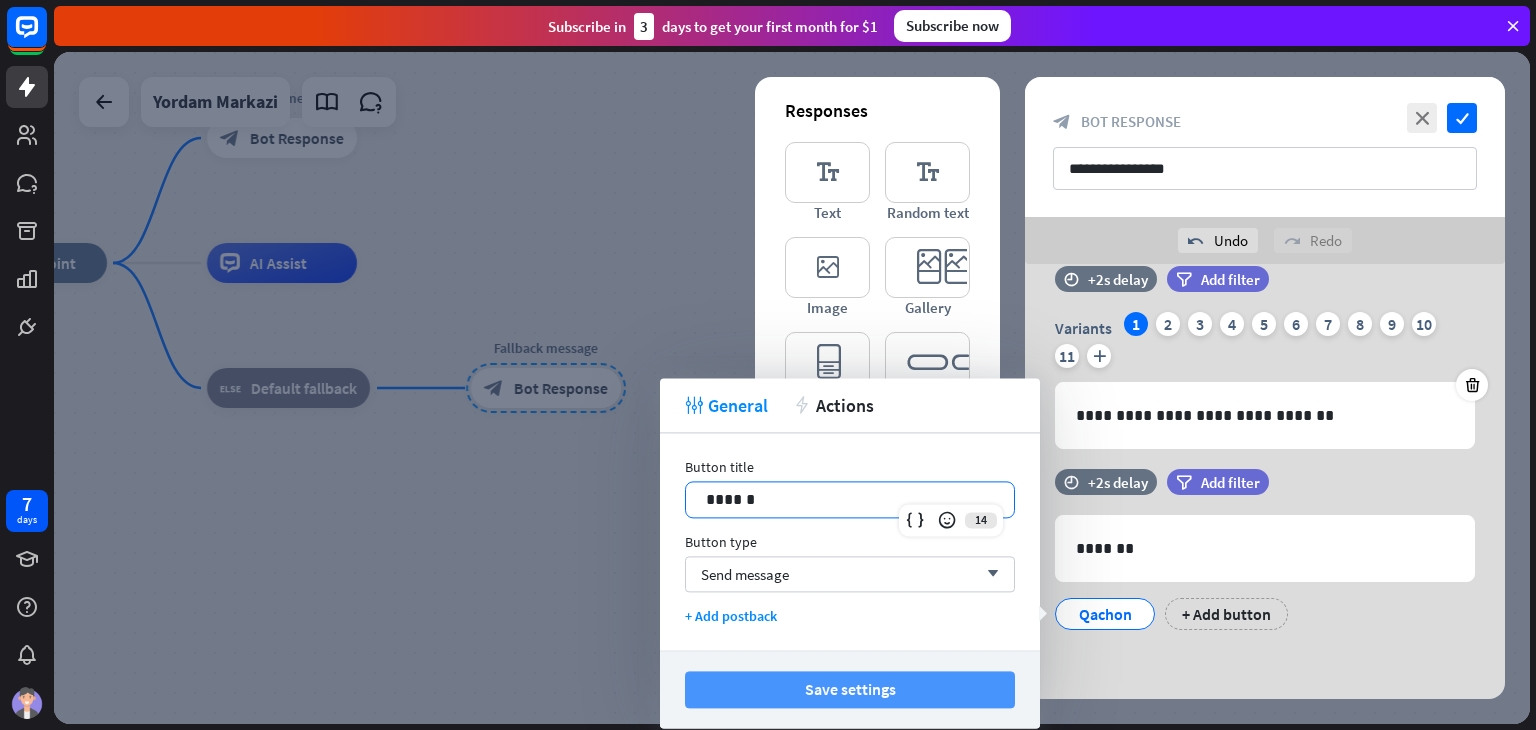click on "Save settings" at bounding box center [850, 689] 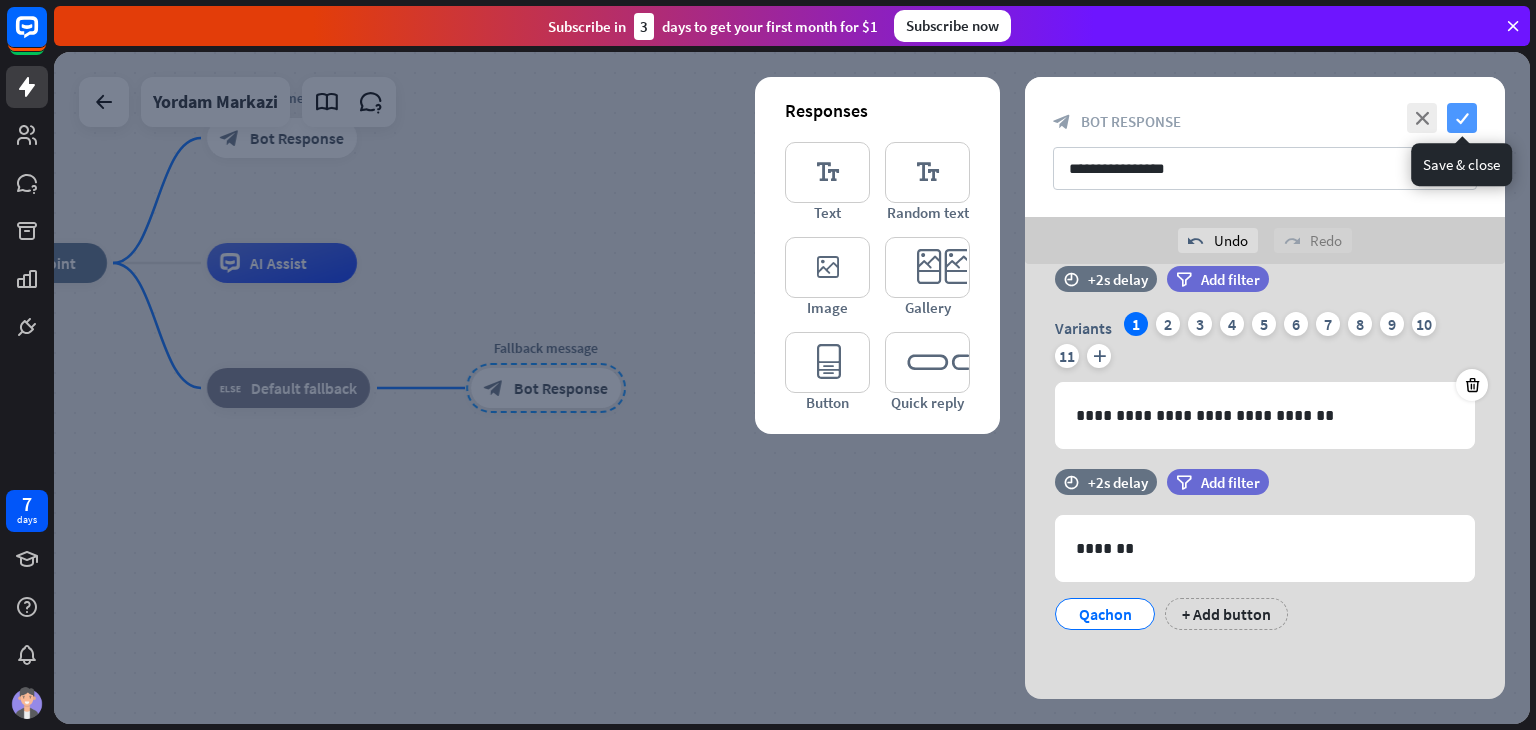 click on "check" at bounding box center (1462, 118) 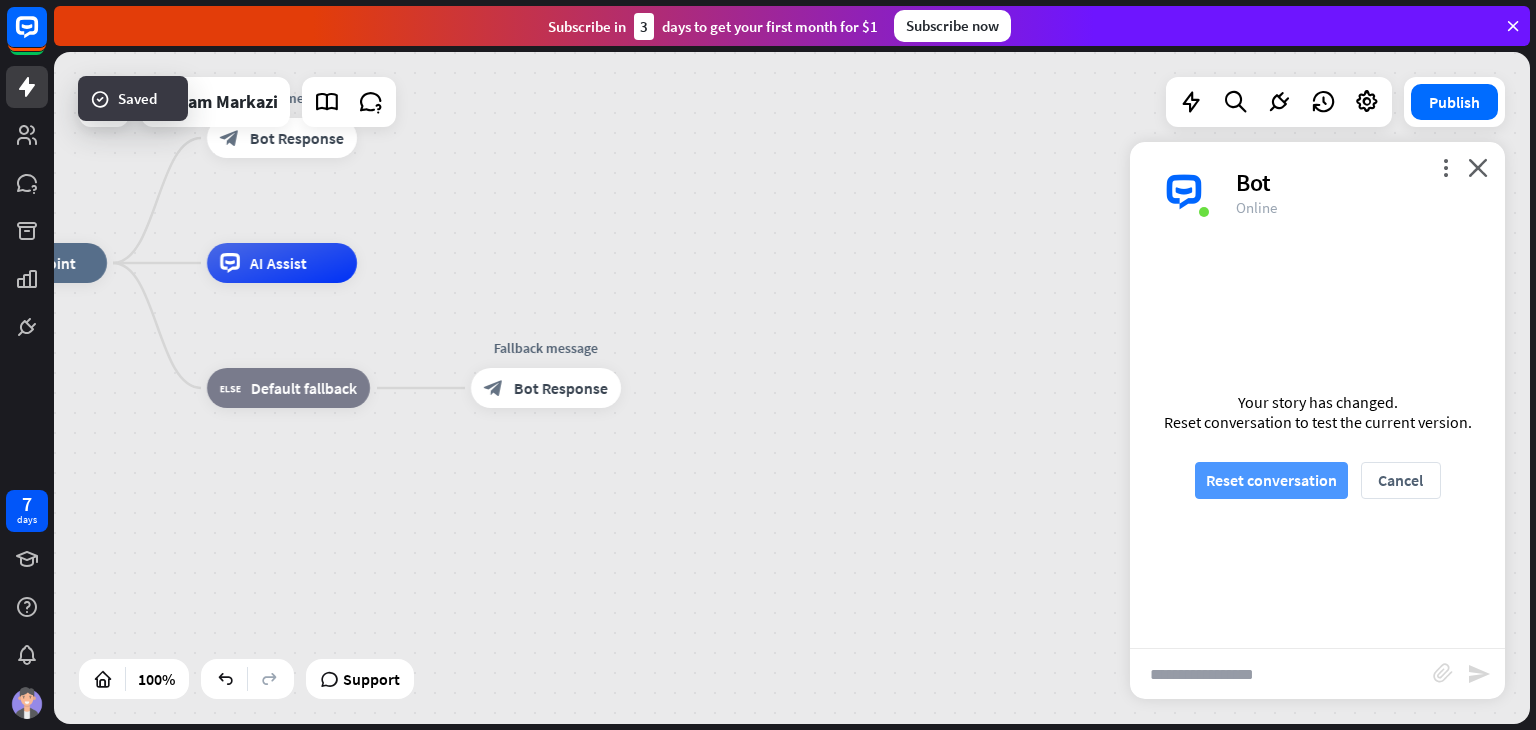 click on "Reset conversation" at bounding box center (1271, 480) 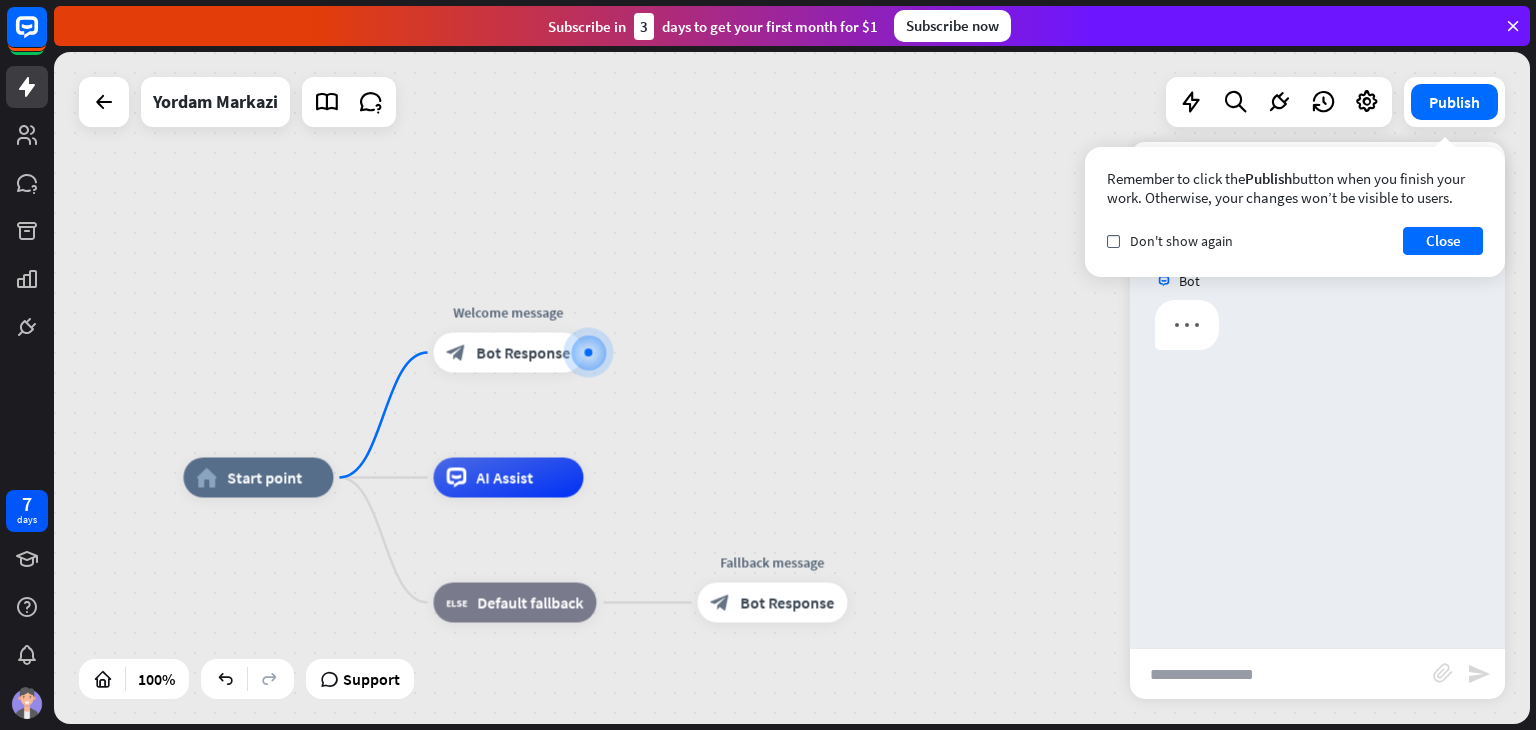 click at bounding box center [1281, 674] 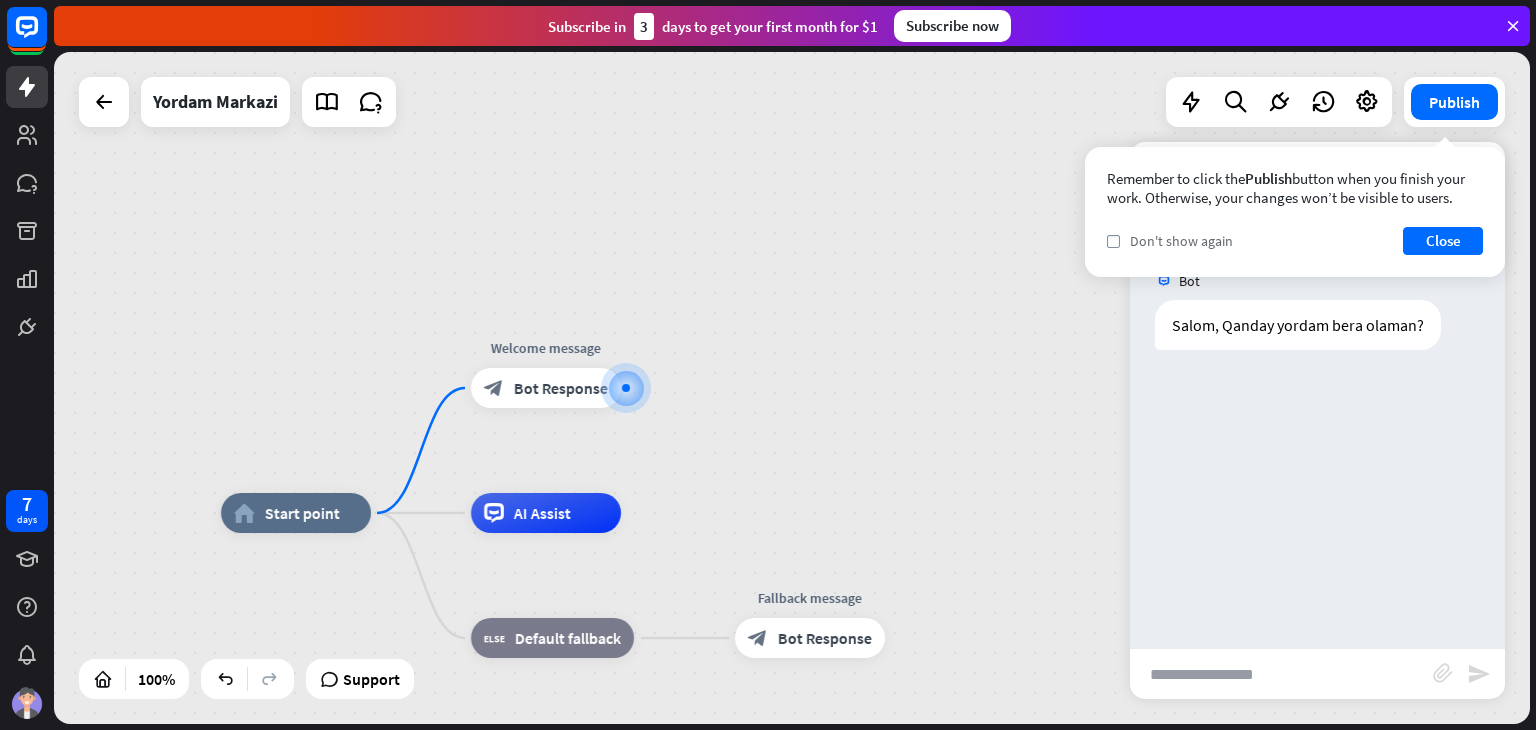 click on "check   Don't show again" at bounding box center [1170, 241] 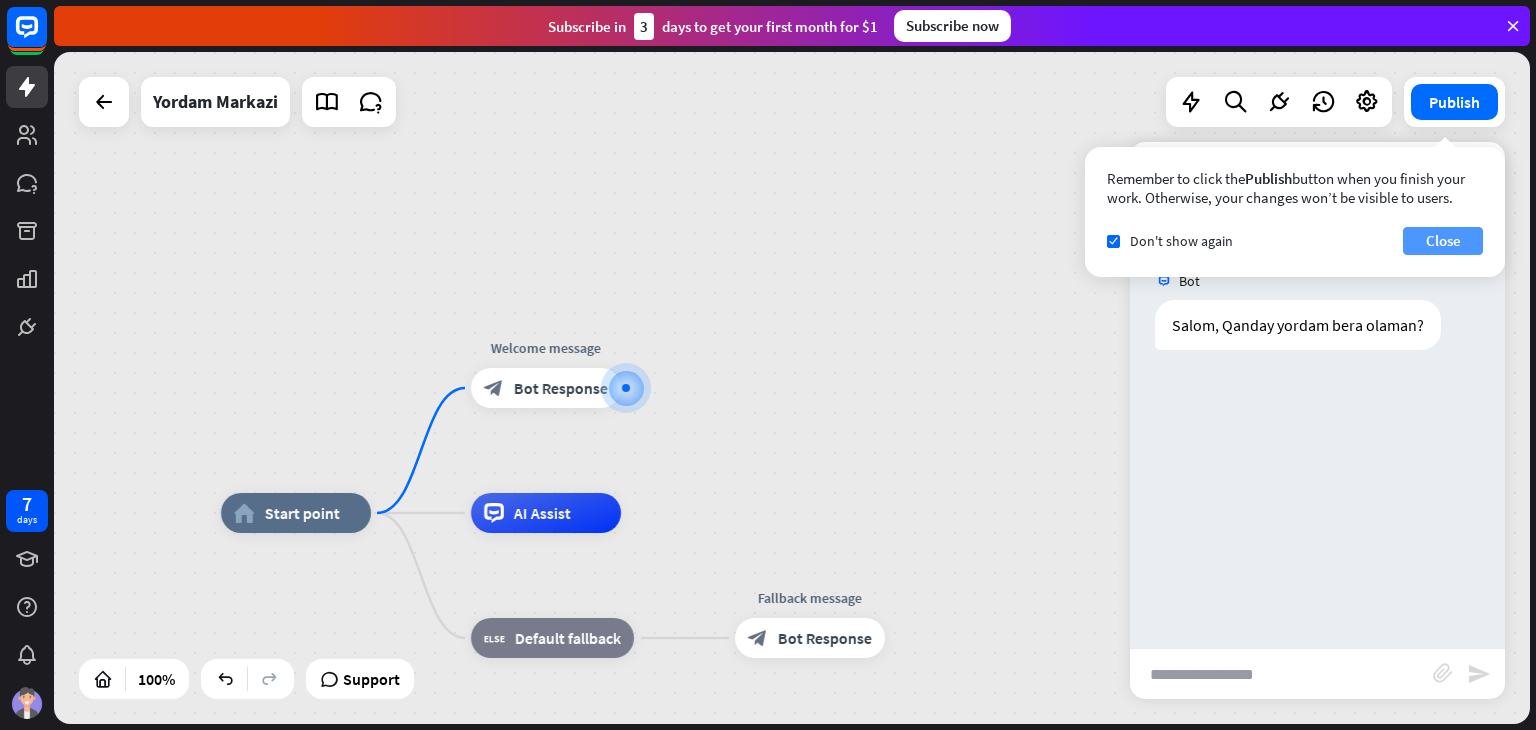 click on "Close" at bounding box center (1443, 241) 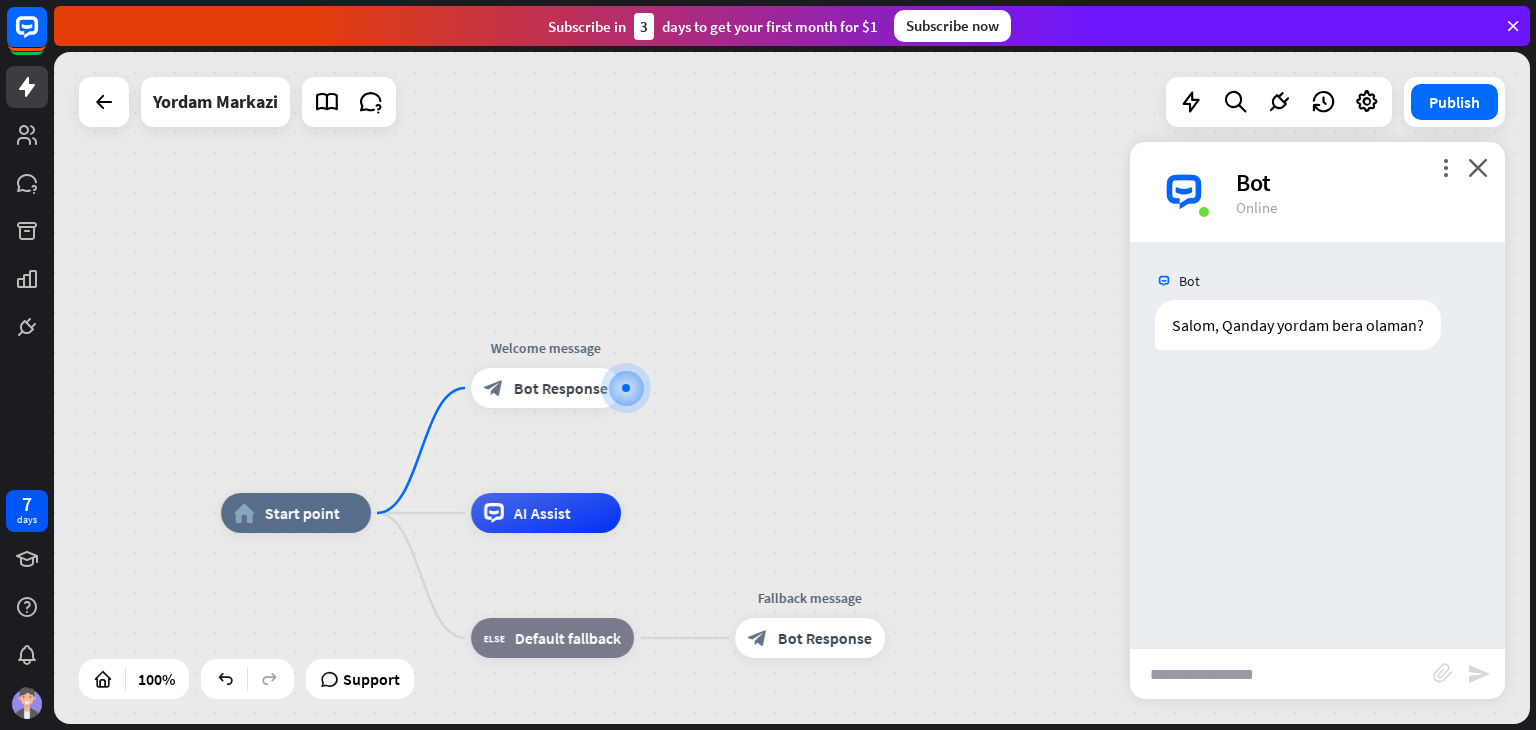 click at bounding box center (1281, 674) 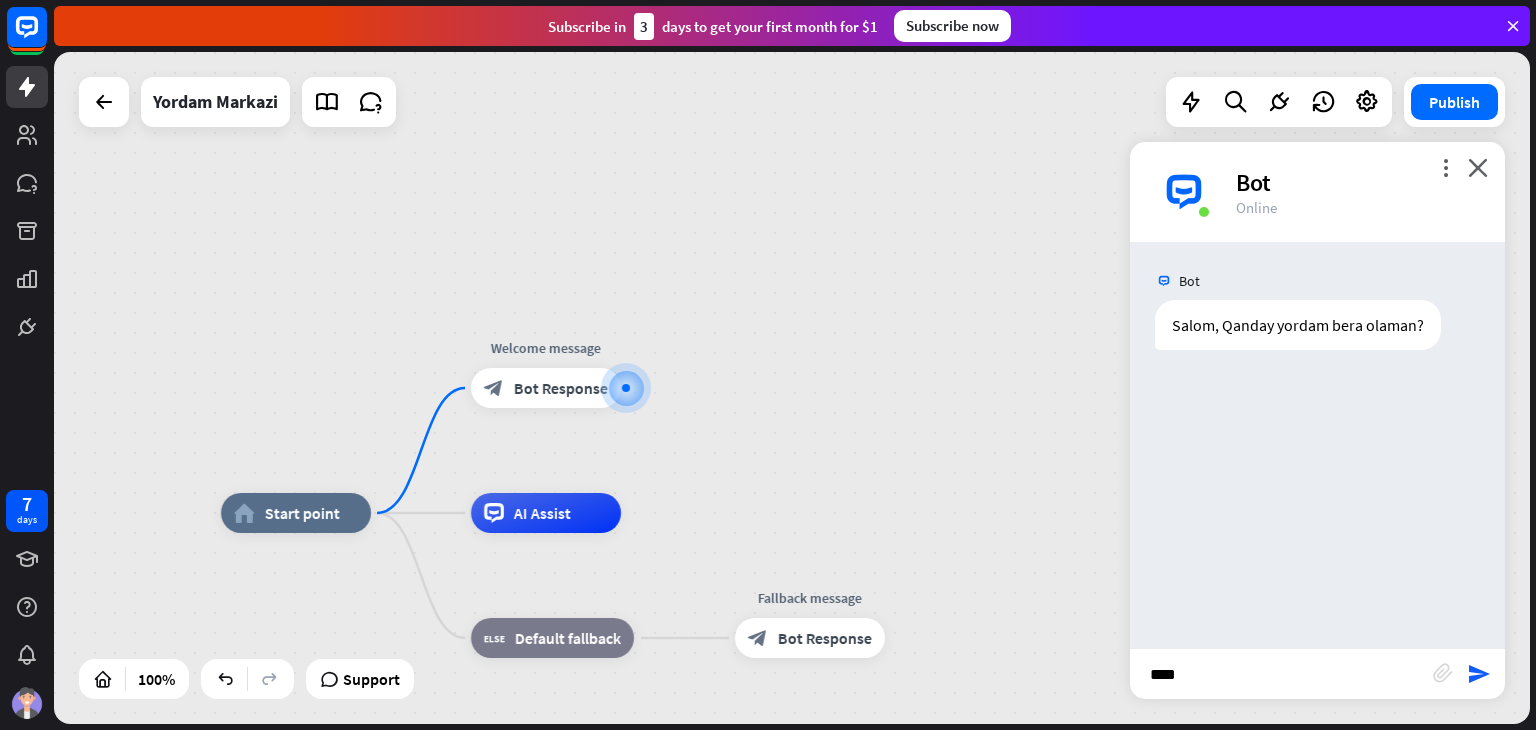 type on "*****" 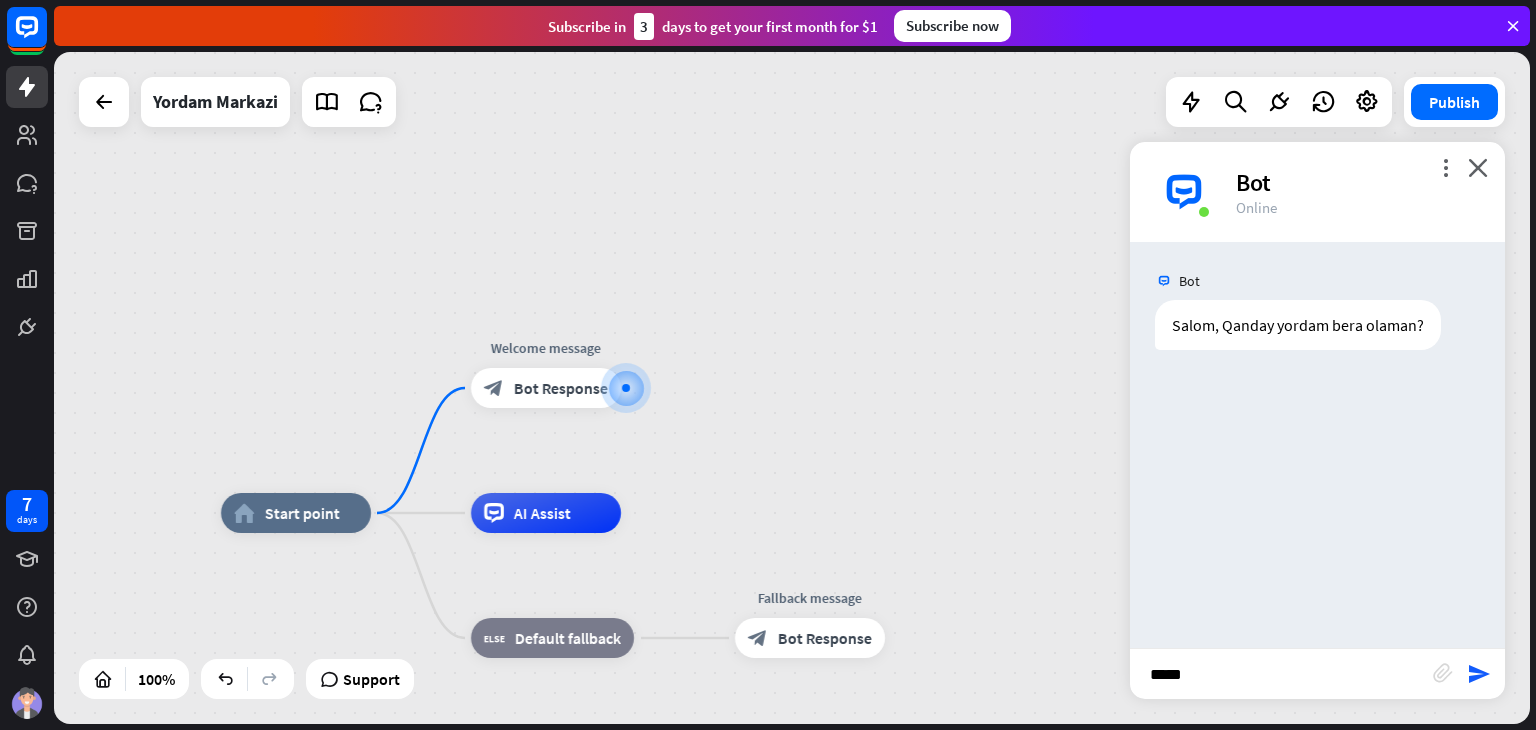 type 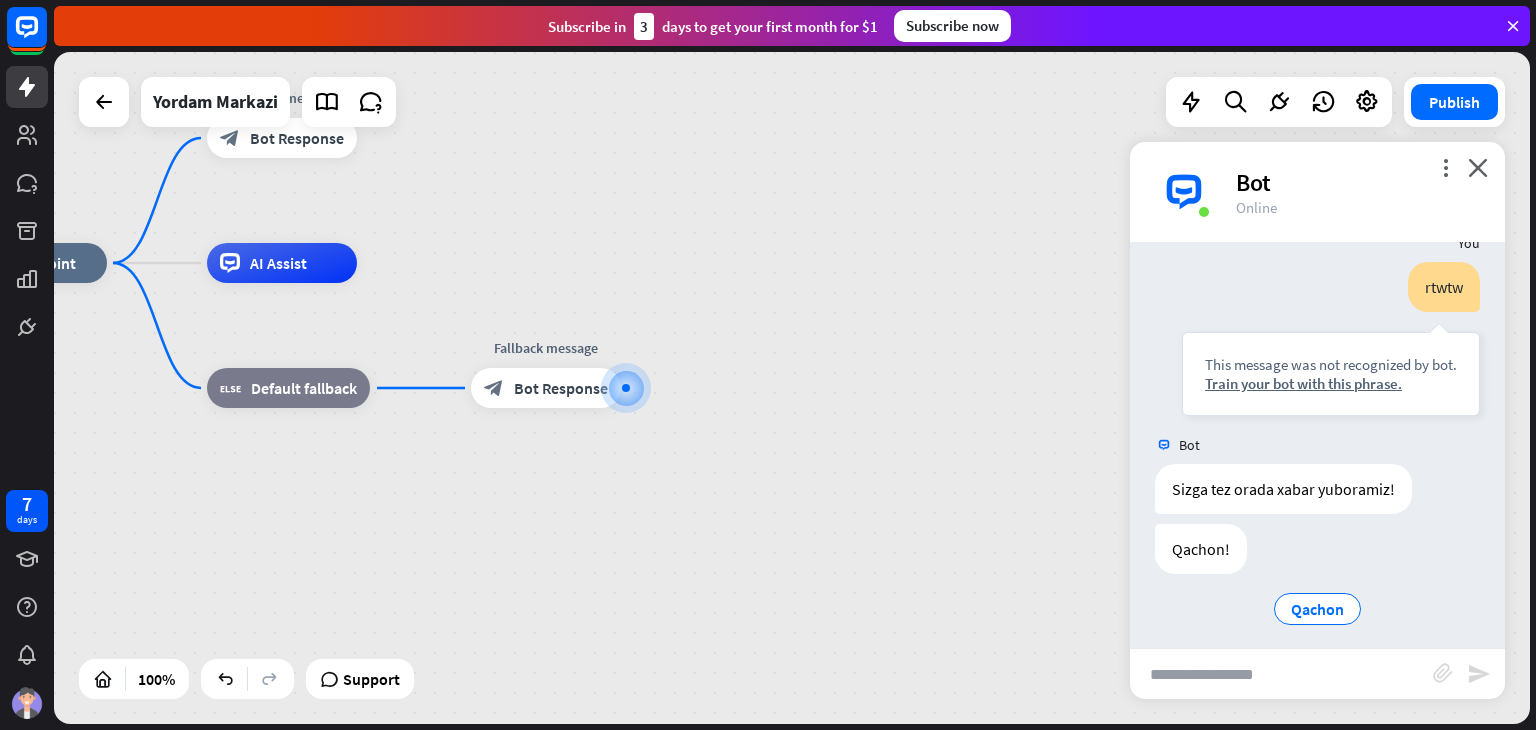 scroll, scrollTop: 147, scrollLeft: 0, axis: vertical 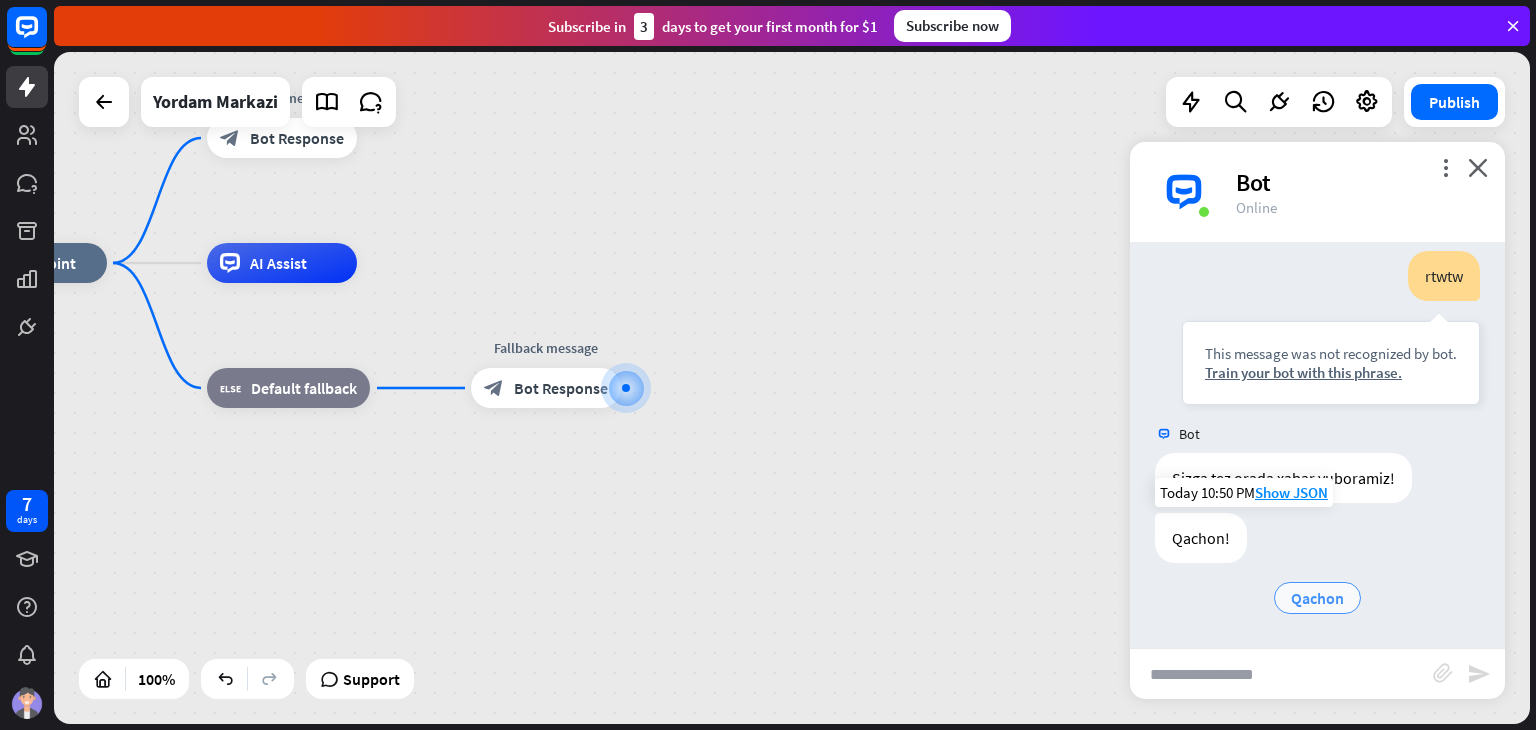 click on "Qachon" at bounding box center [1317, 598] 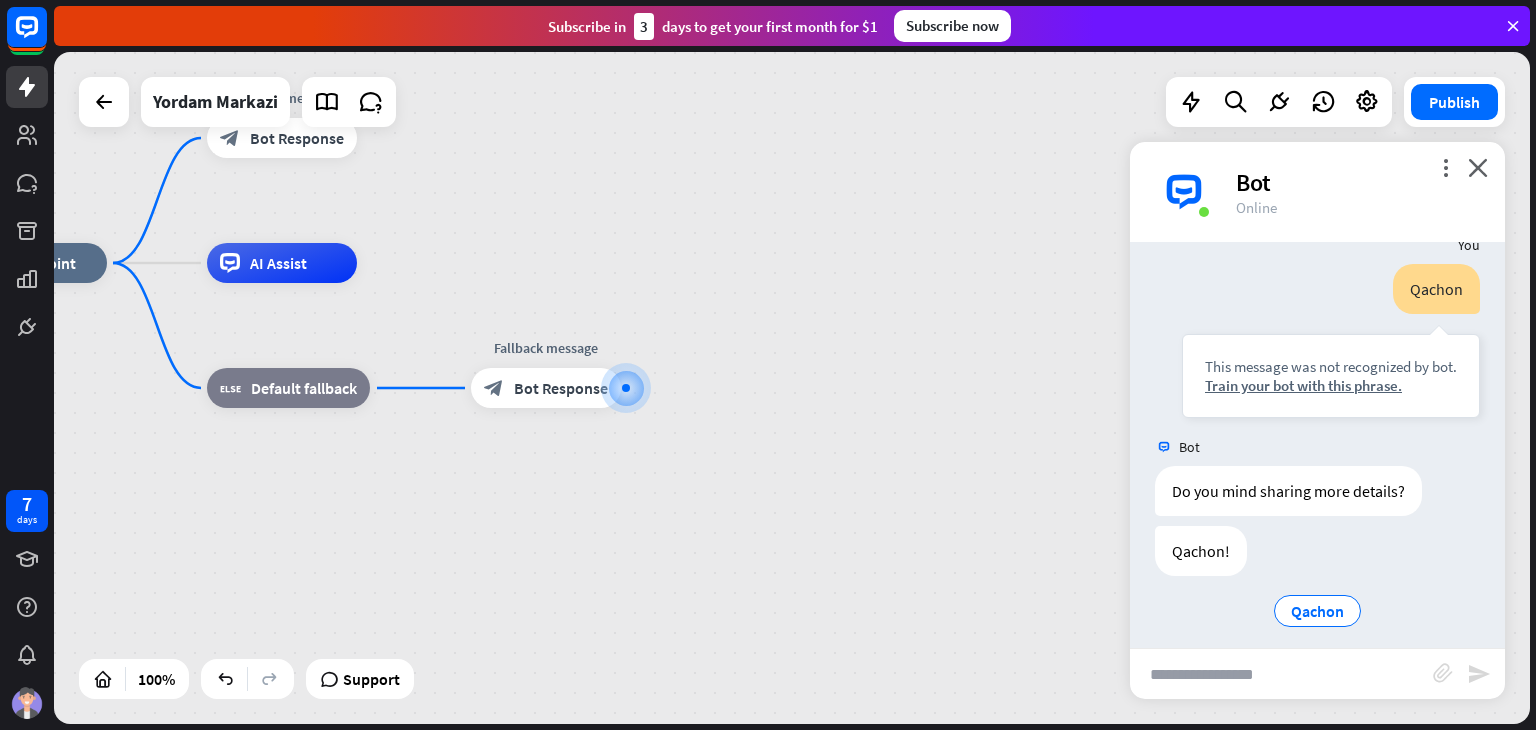 scroll, scrollTop: 506, scrollLeft: 0, axis: vertical 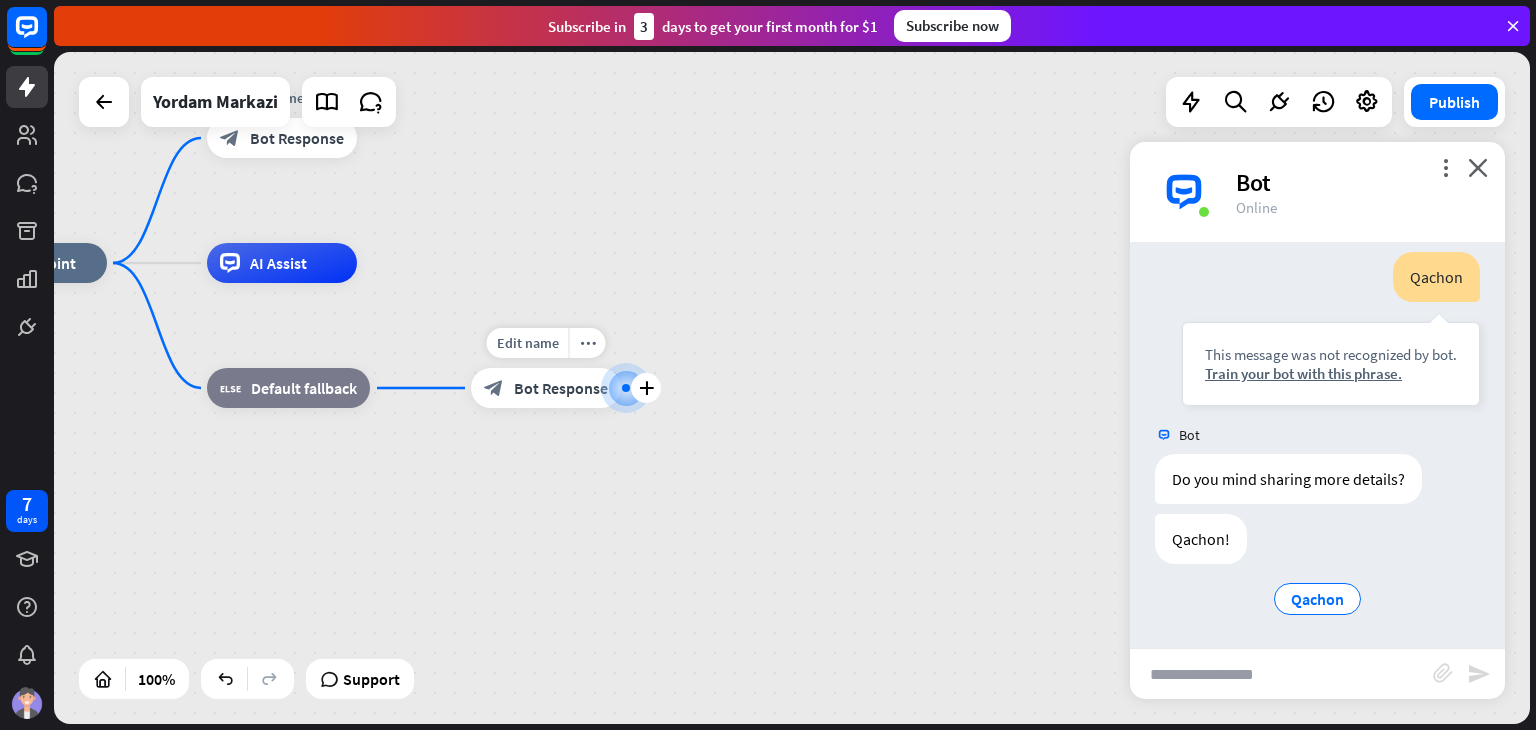 click on "Bot Response" at bounding box center [561, 388] 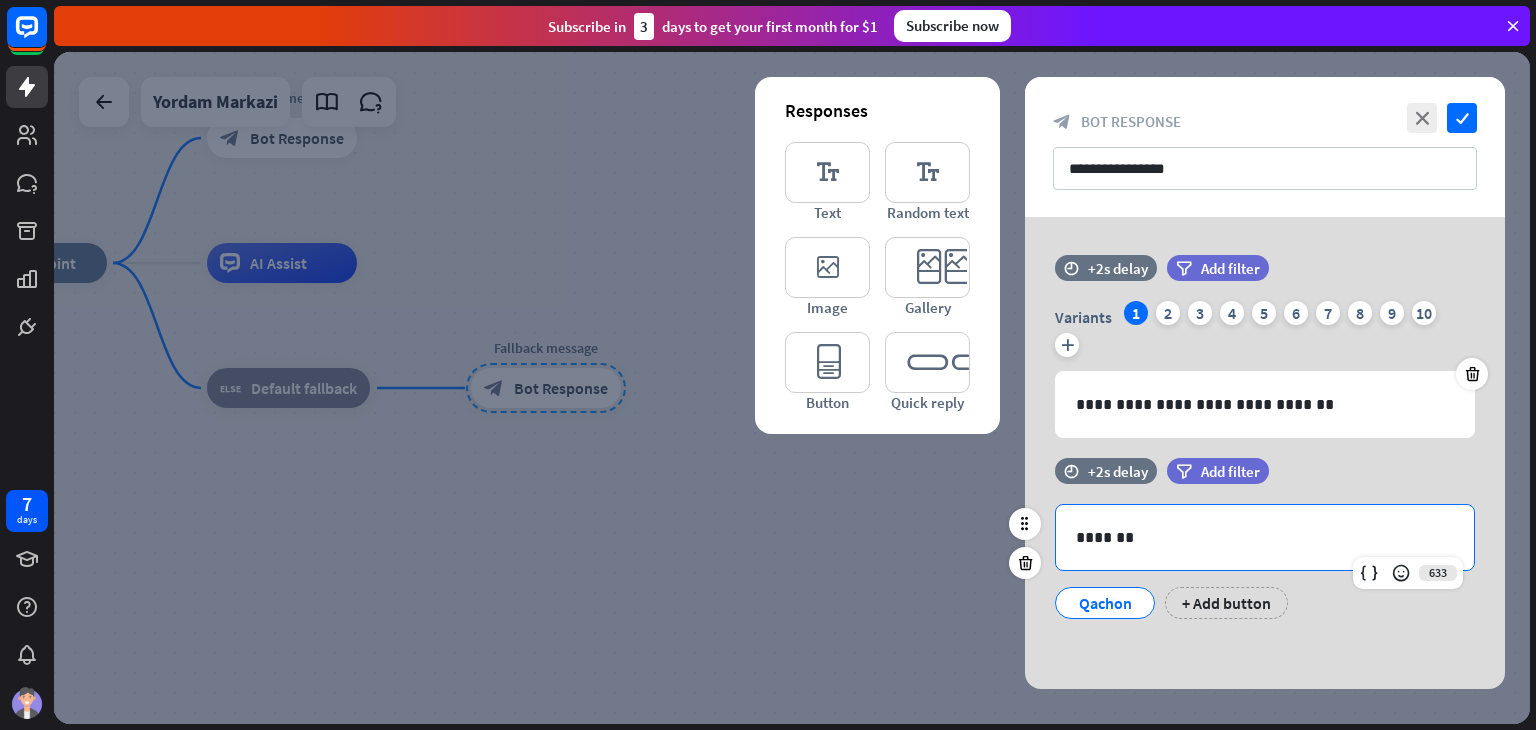 click on "*******" at bounding box center (1265, 537) 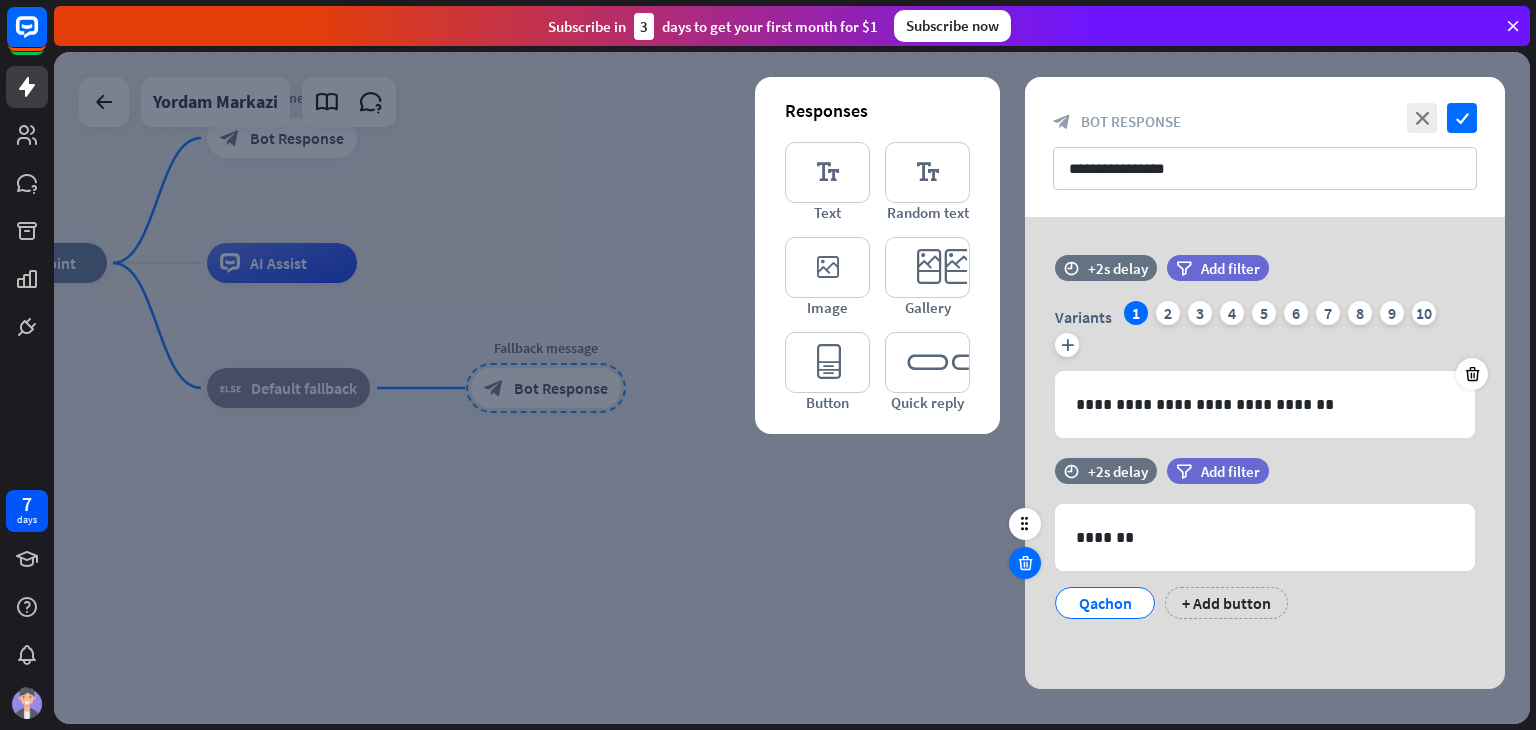 click at bounding box center [1025, 563] 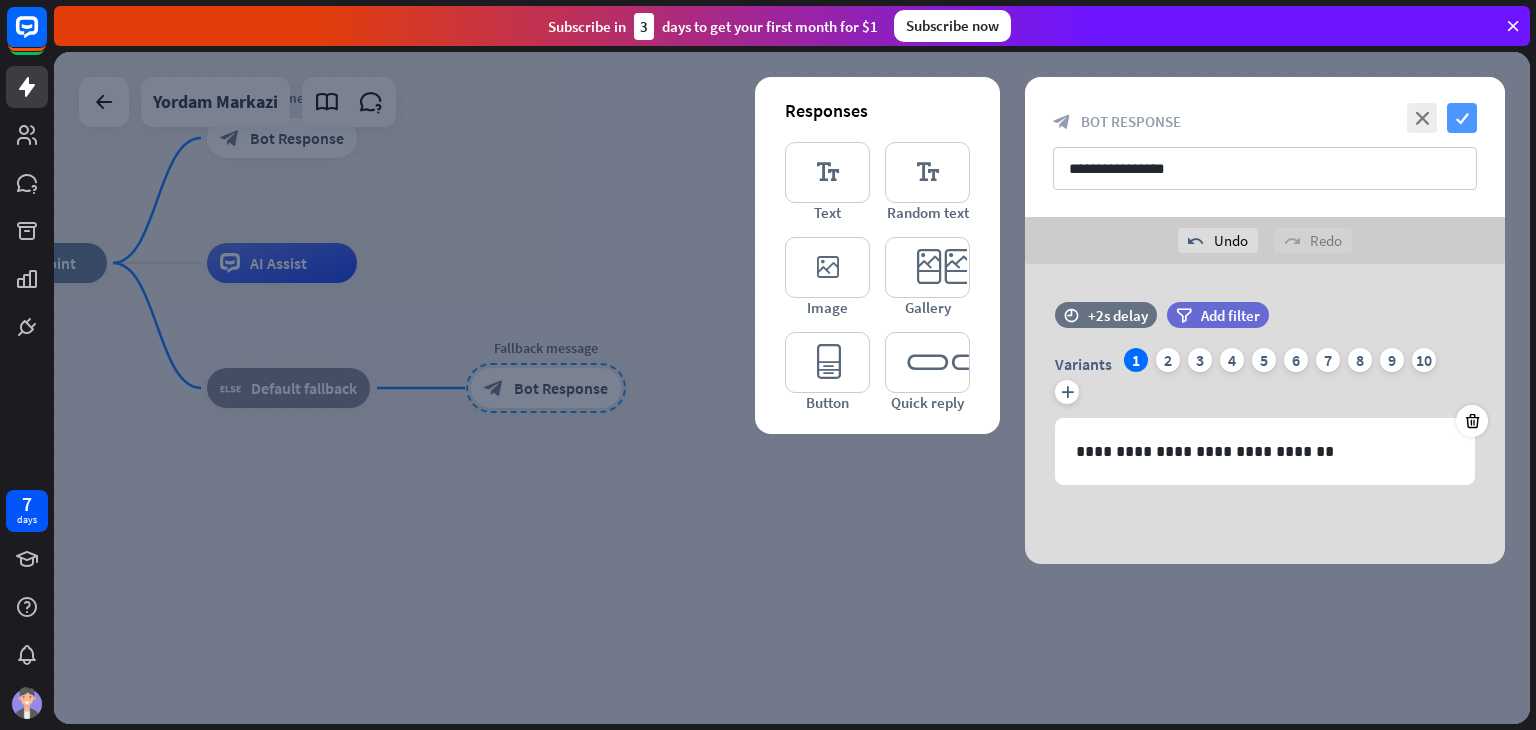click on "check" at bounding box center [1462, 118] 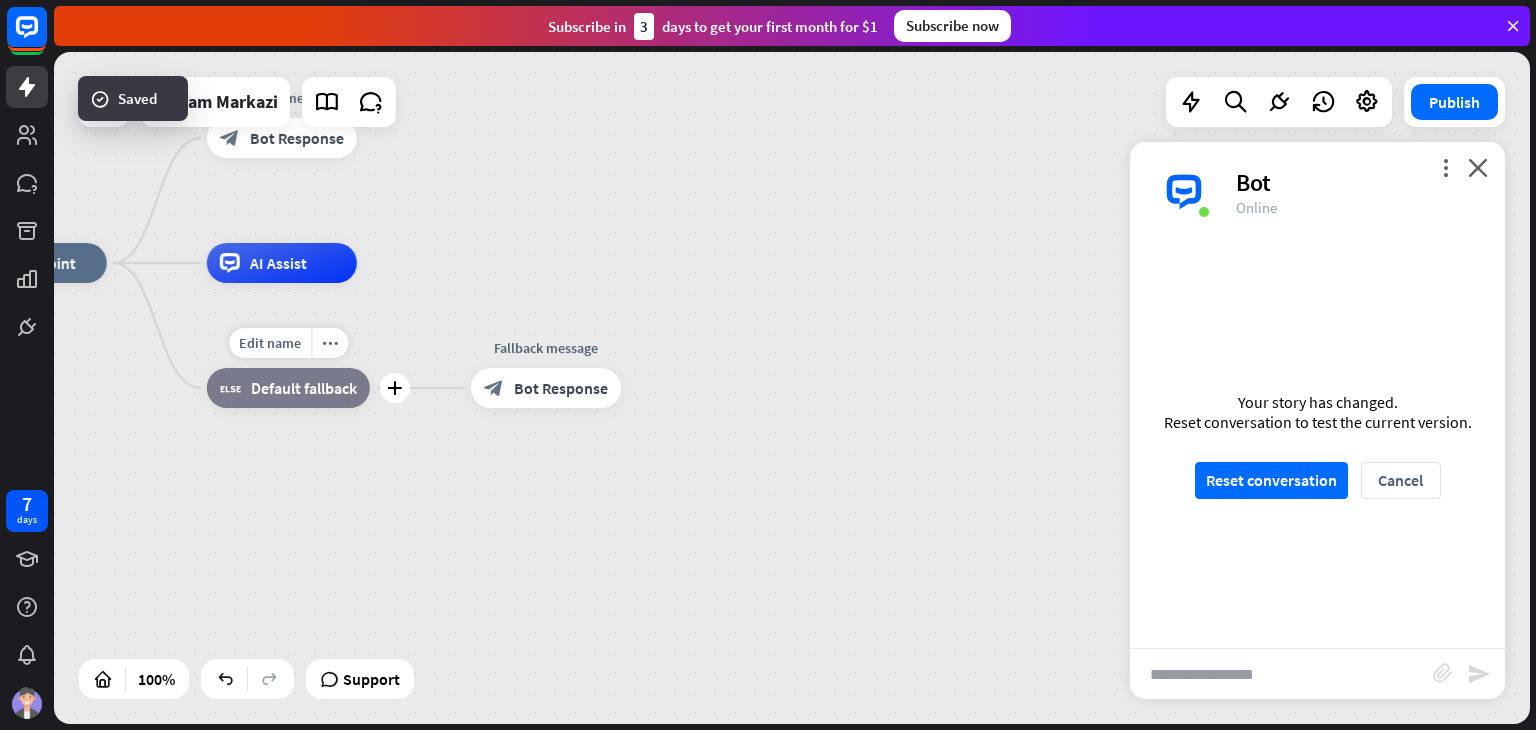 click on "block_fallback   Default fallback" at bounding box center [288, 388] 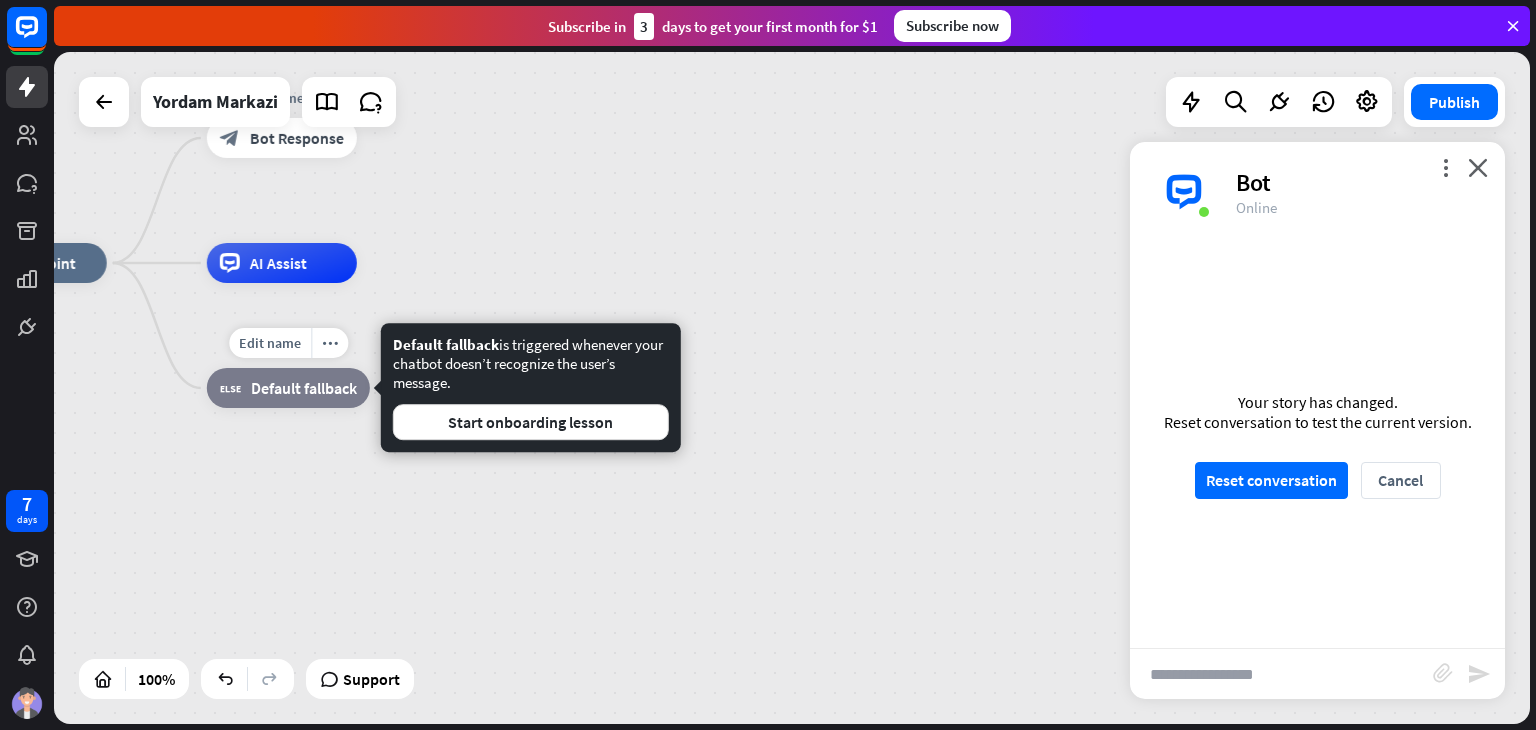 click on "Default fallback" at bounding box center (304, 388) 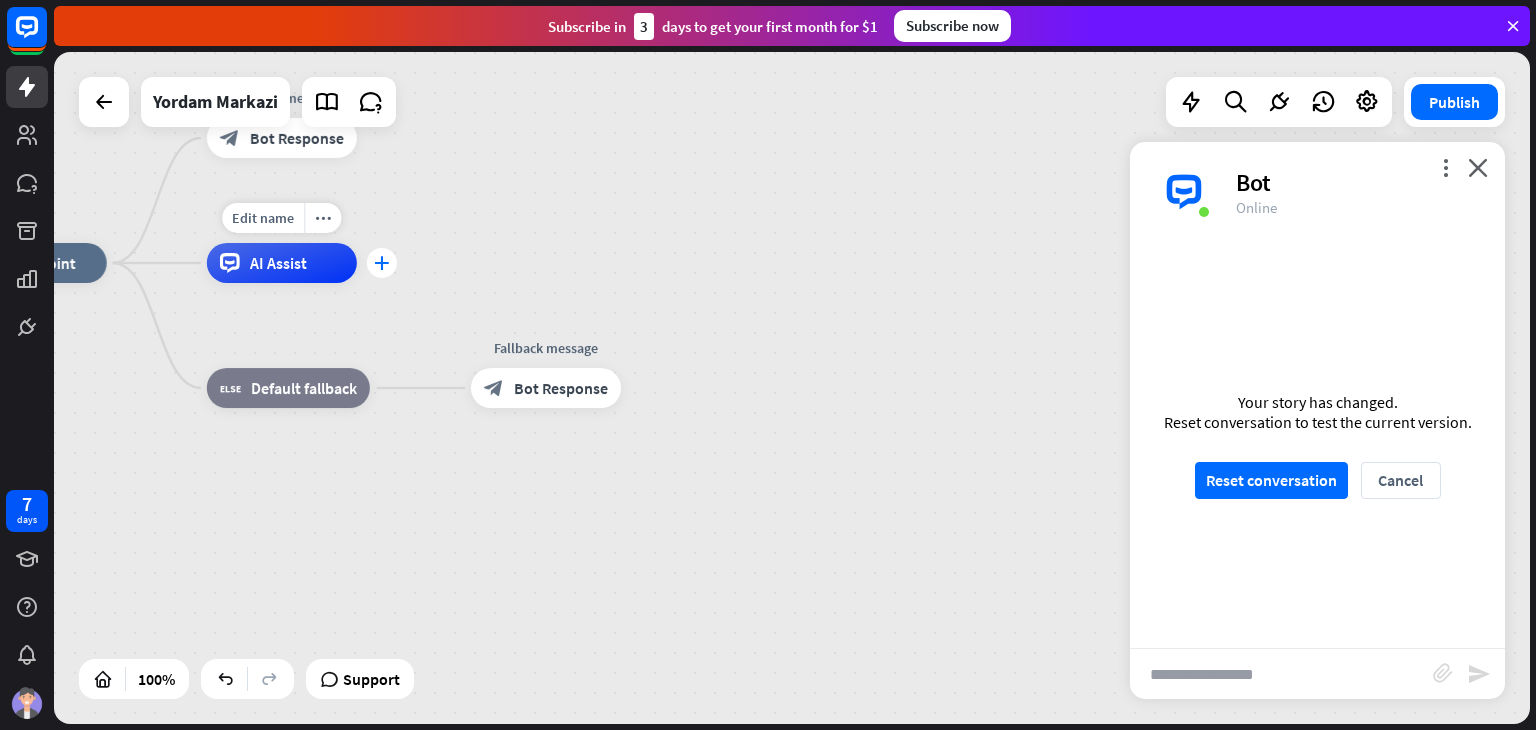 click on "plus" at bounding box center (381, 263) 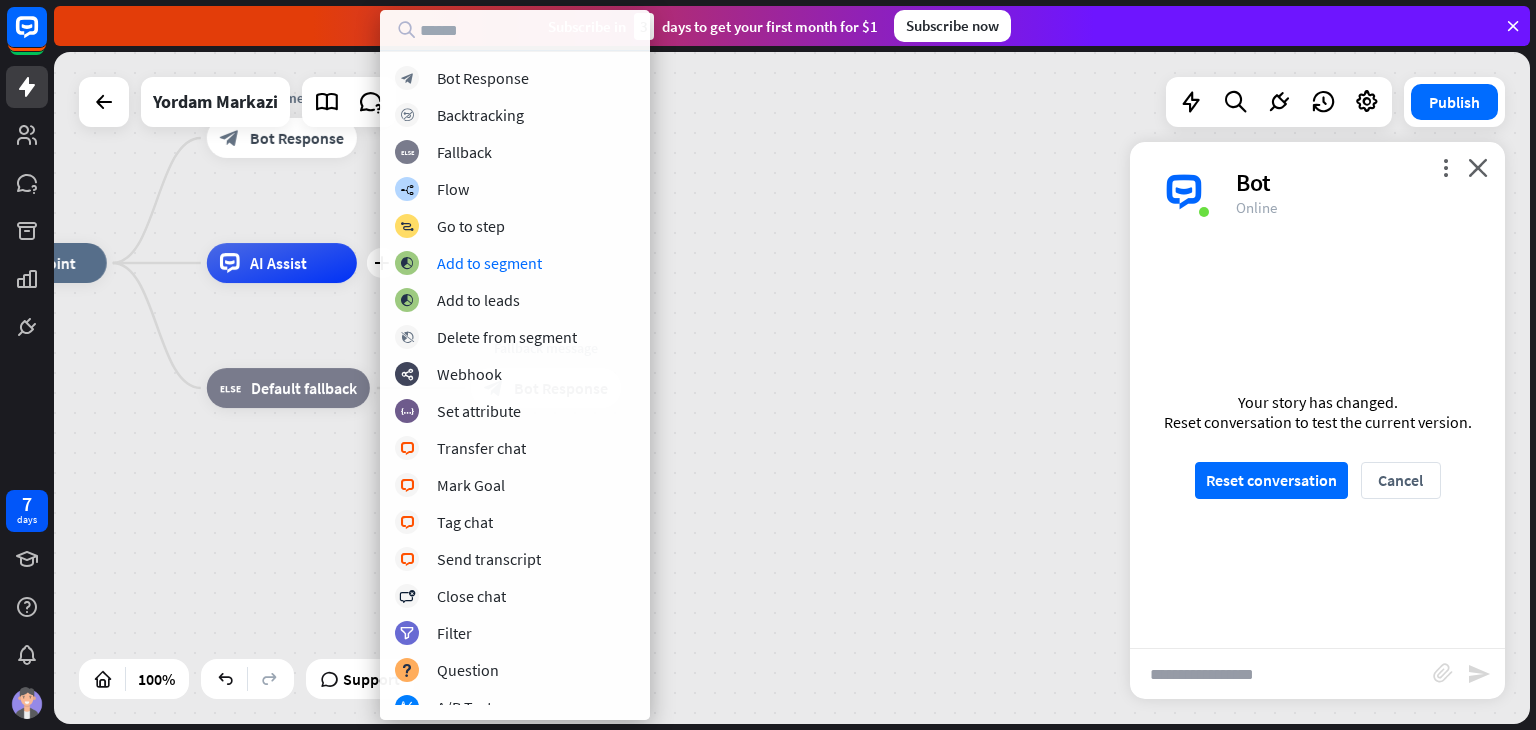 click on "home_2   Start point                 Welcome message   block_bot_response   Bot Response               plus       AI Assist                   block_fallback   Default fallback                 Fallback message   block_bot_response   Bot Response" at bounding box center [695, 599] 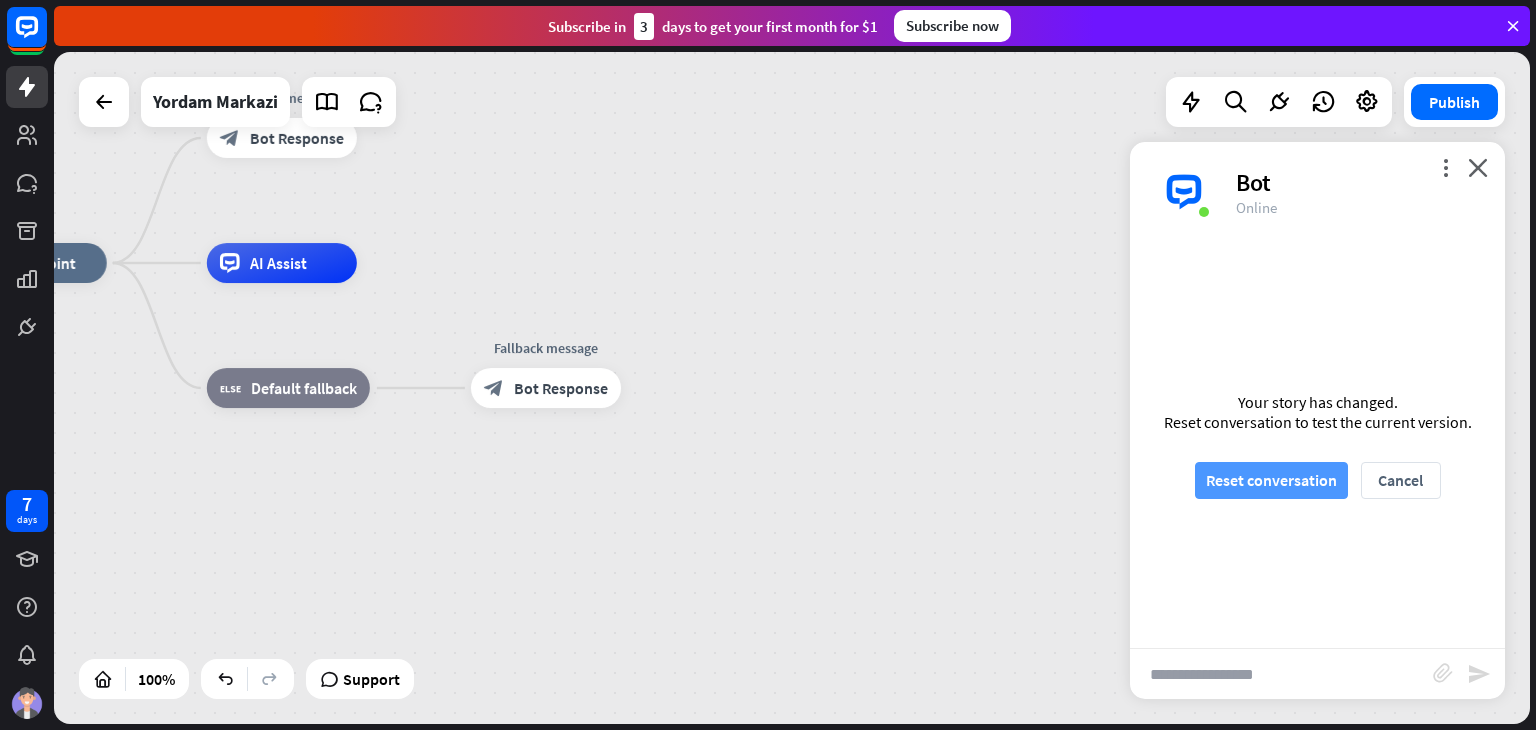 click on "Reset conversation" at bounding box center [1271, 480] 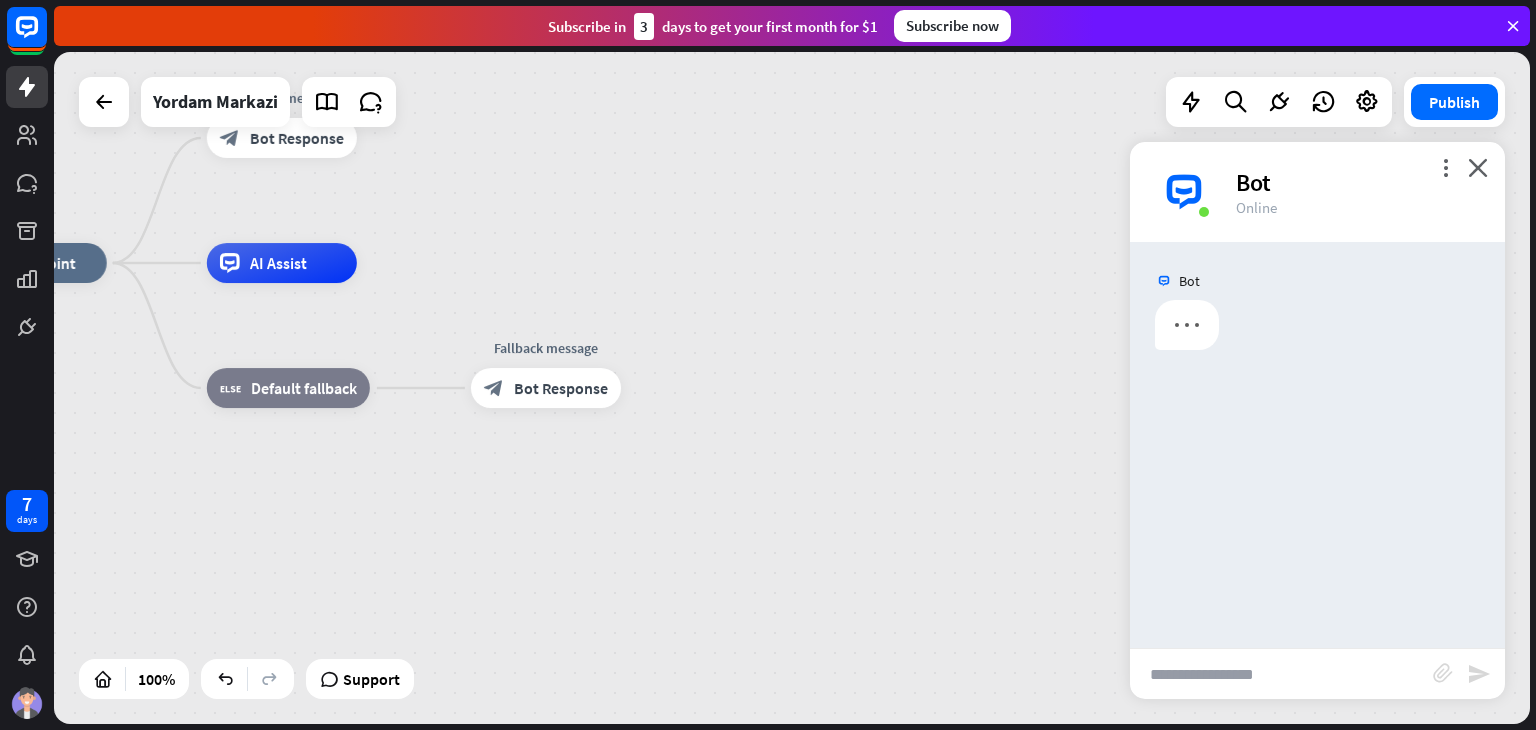 scroll, scrollTop: 0, scrollLeft: 0, axis: both 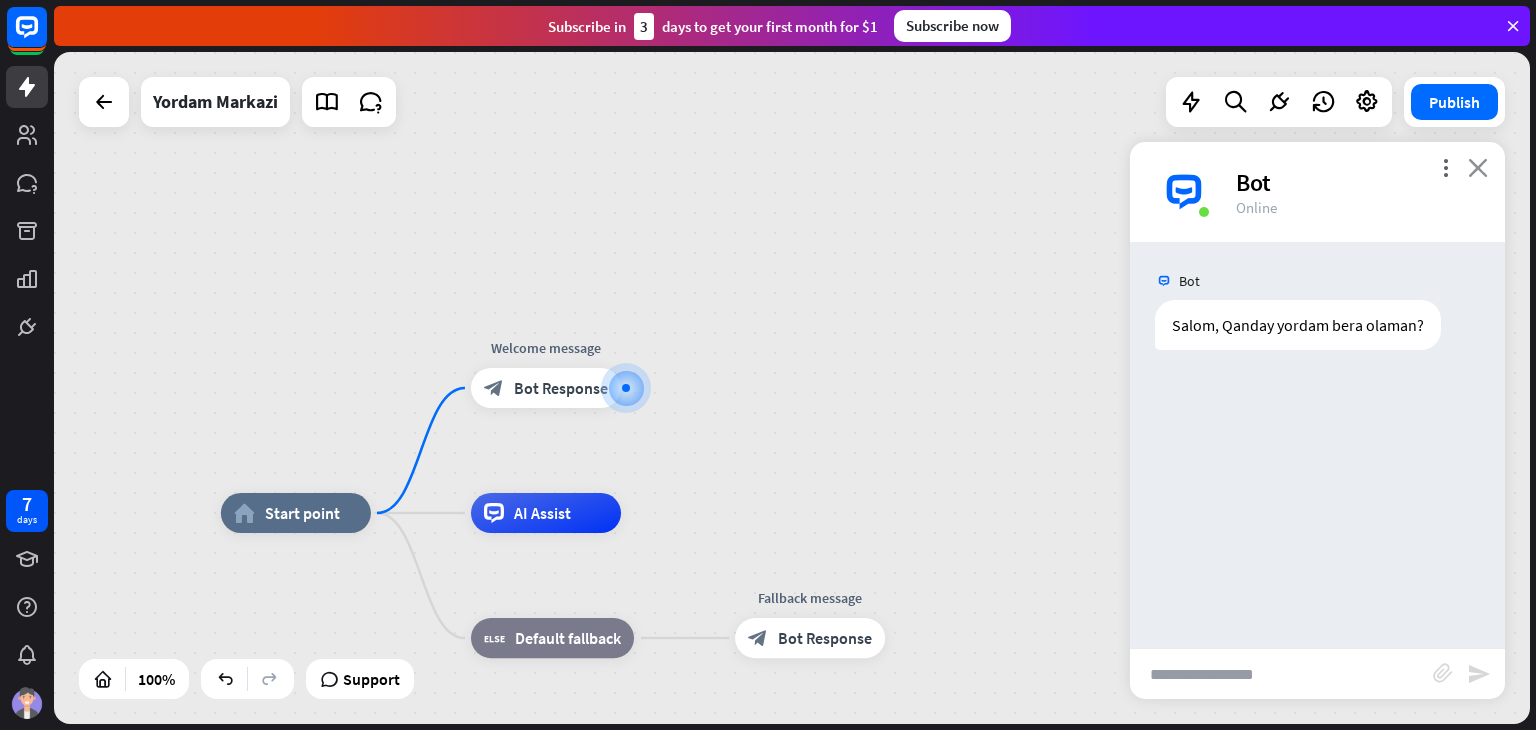 click on "close" at bounding box center (1478, 167) 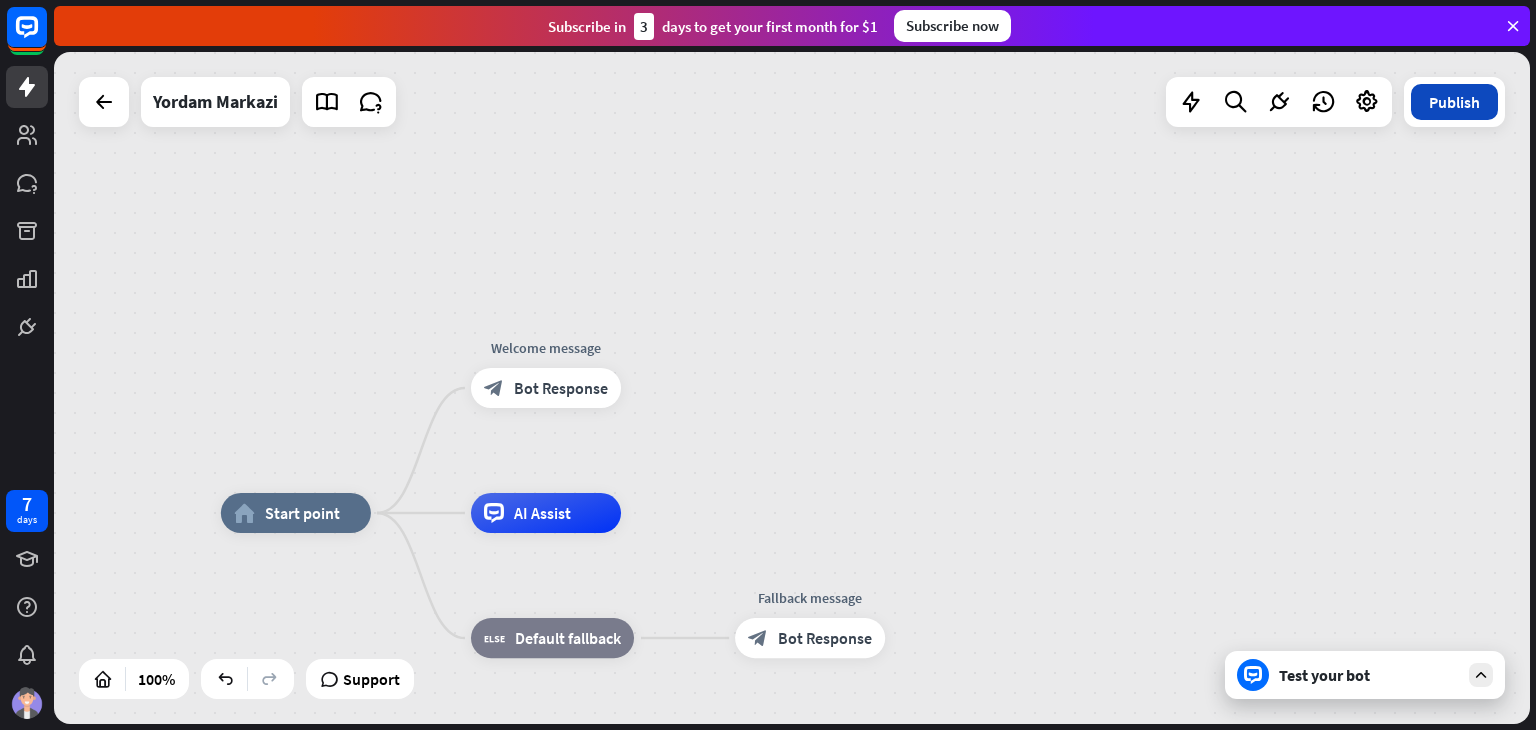 click on "Publish" at bounding box center (1454, 102) 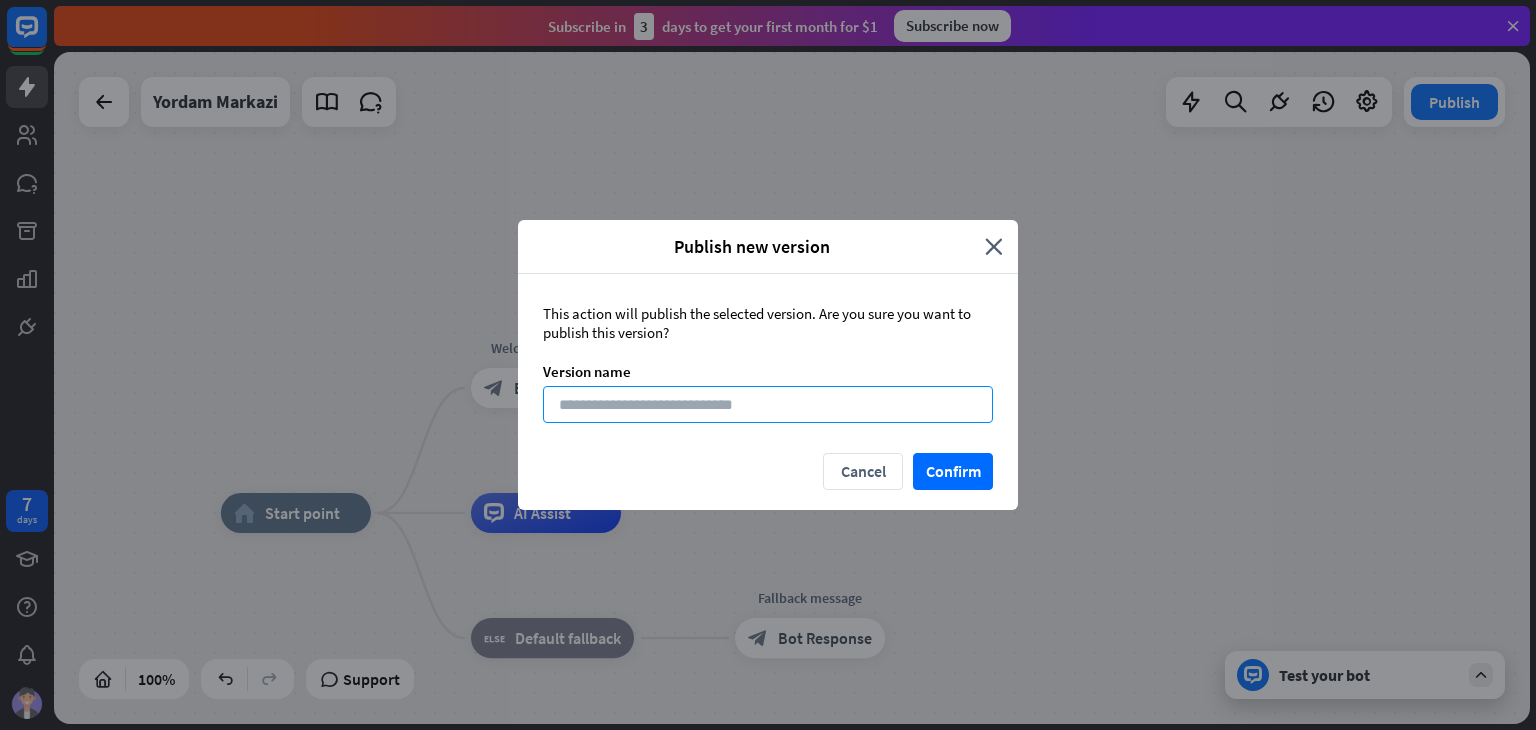 click at bounding box center (768, 404) 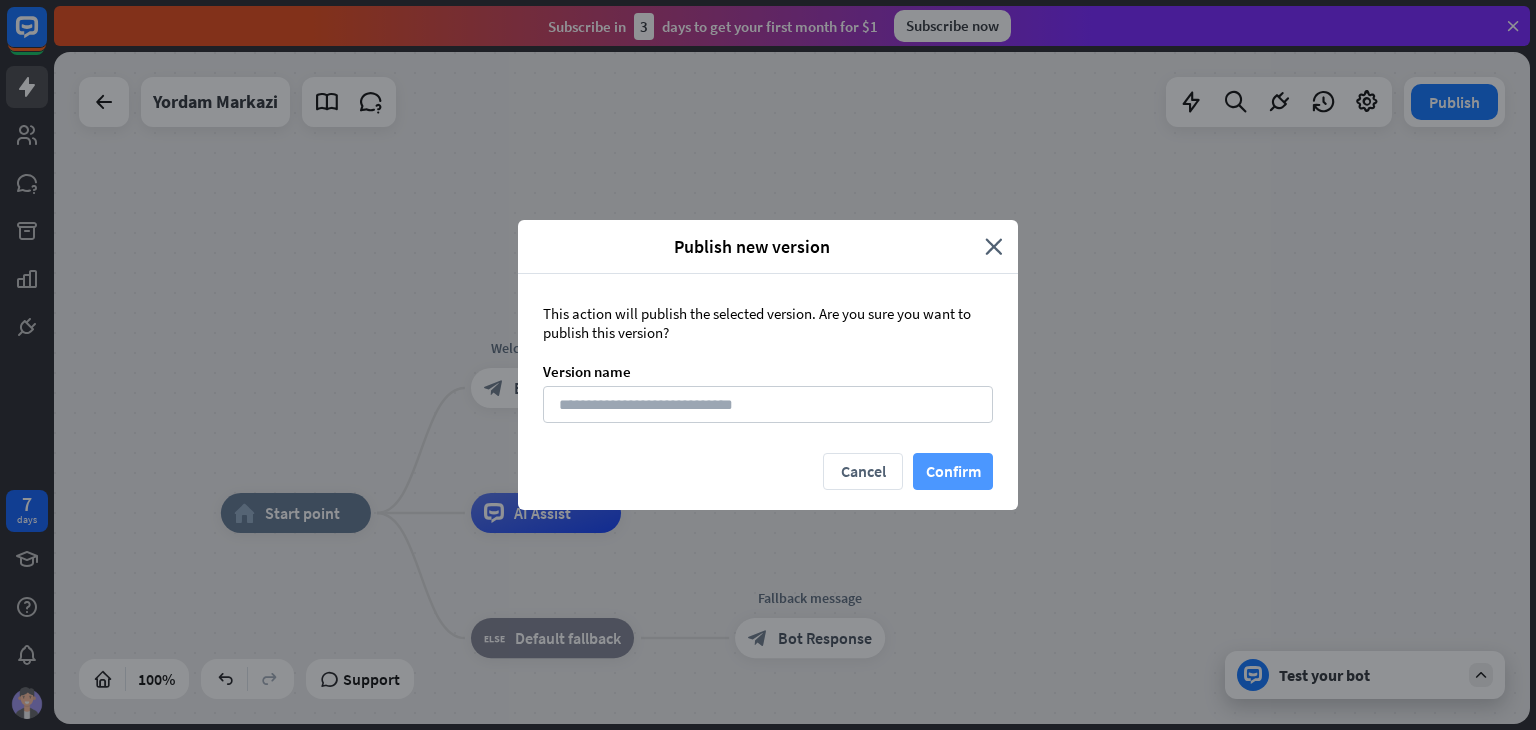 click on "Confirm" at bounding box center (953, 471) 